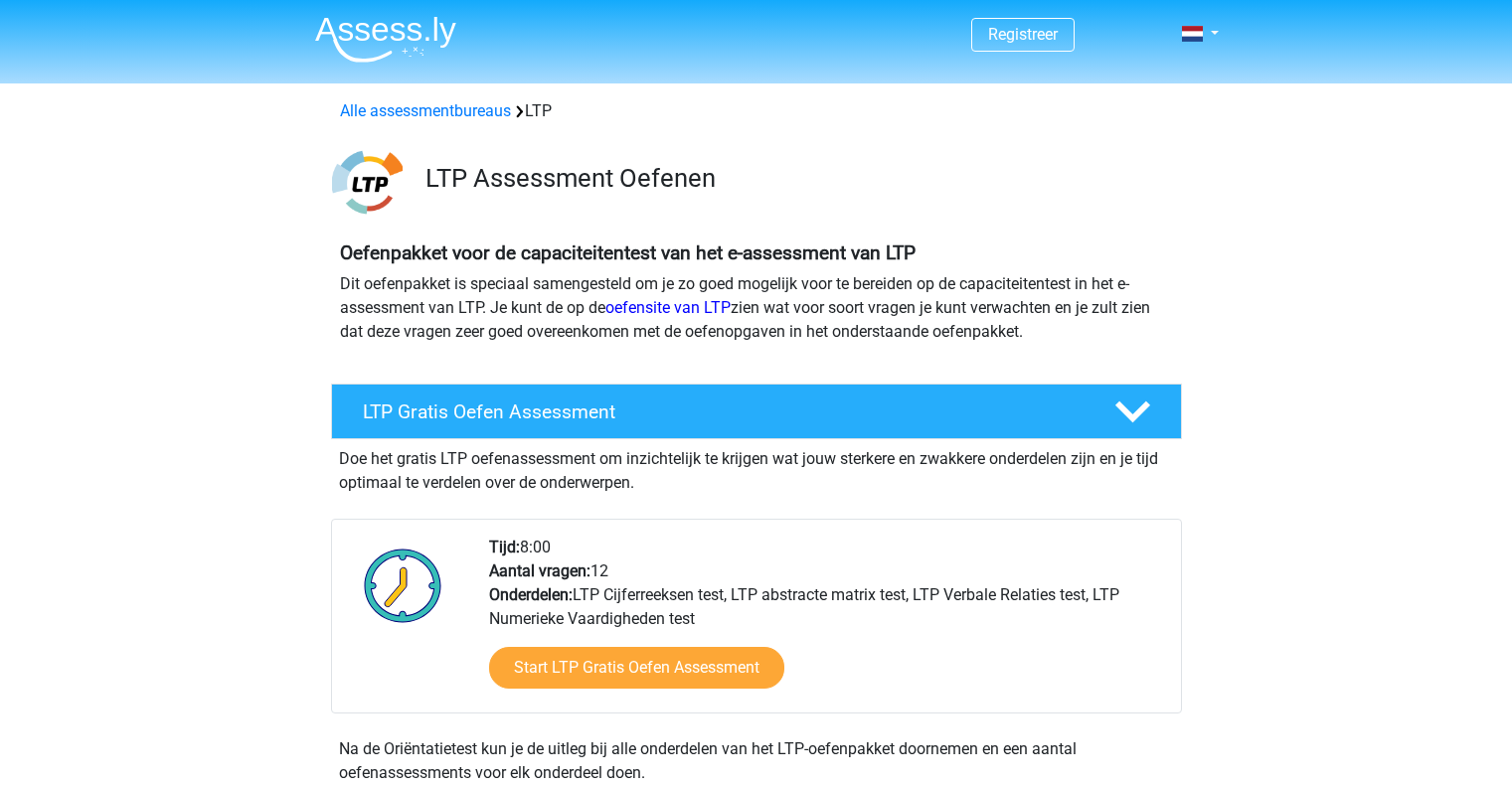 scroll, scrollTop: 0, scrollLeft: 0, axis: both 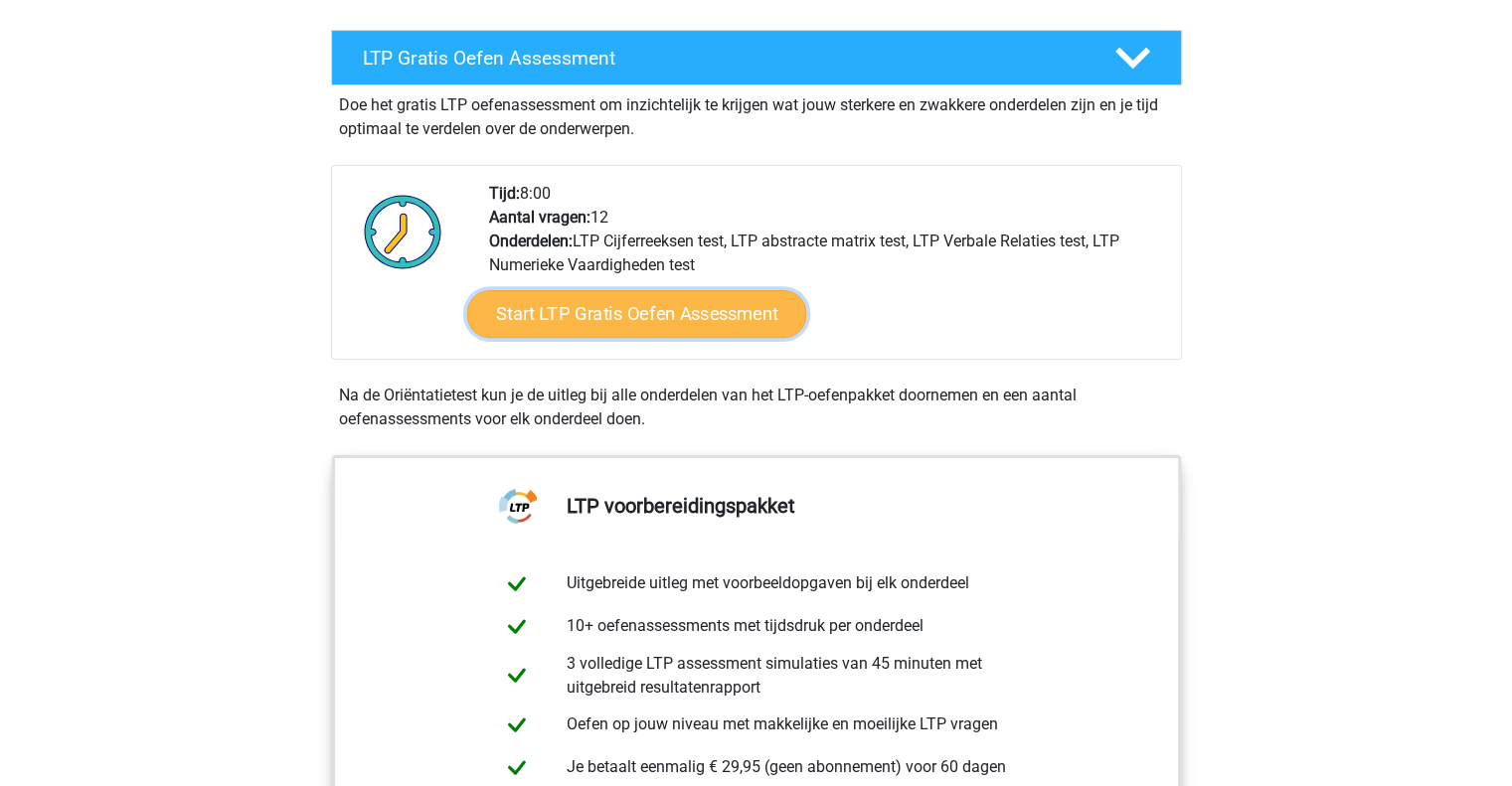 click on "Start LTP Gratis Oefen Assessment" at bounding box center (636, 314) 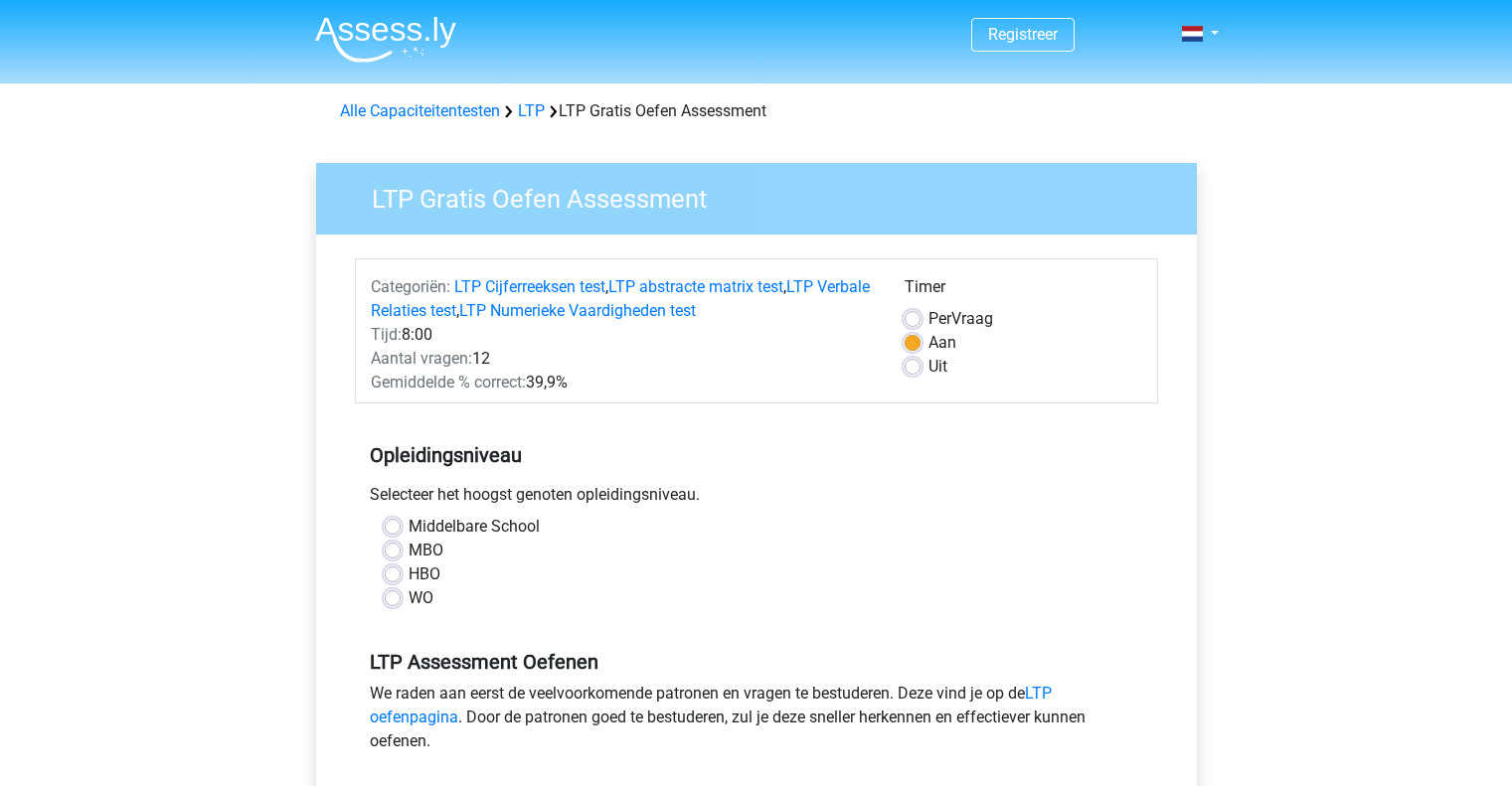 scroll, scrollTop: 0, scrollLeft: 0, axis: both 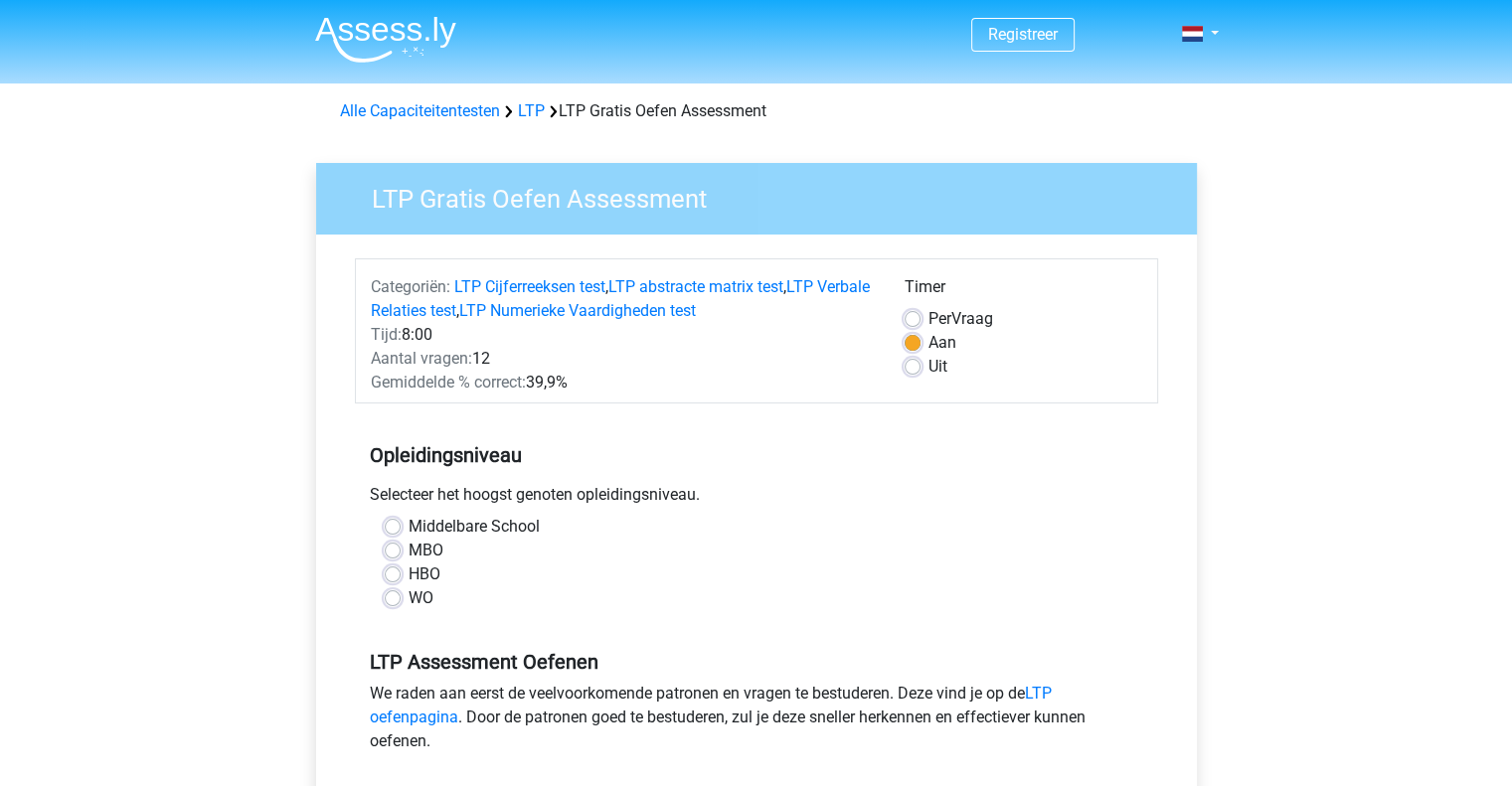 click on "Uit" at bounding box center [937, 367] 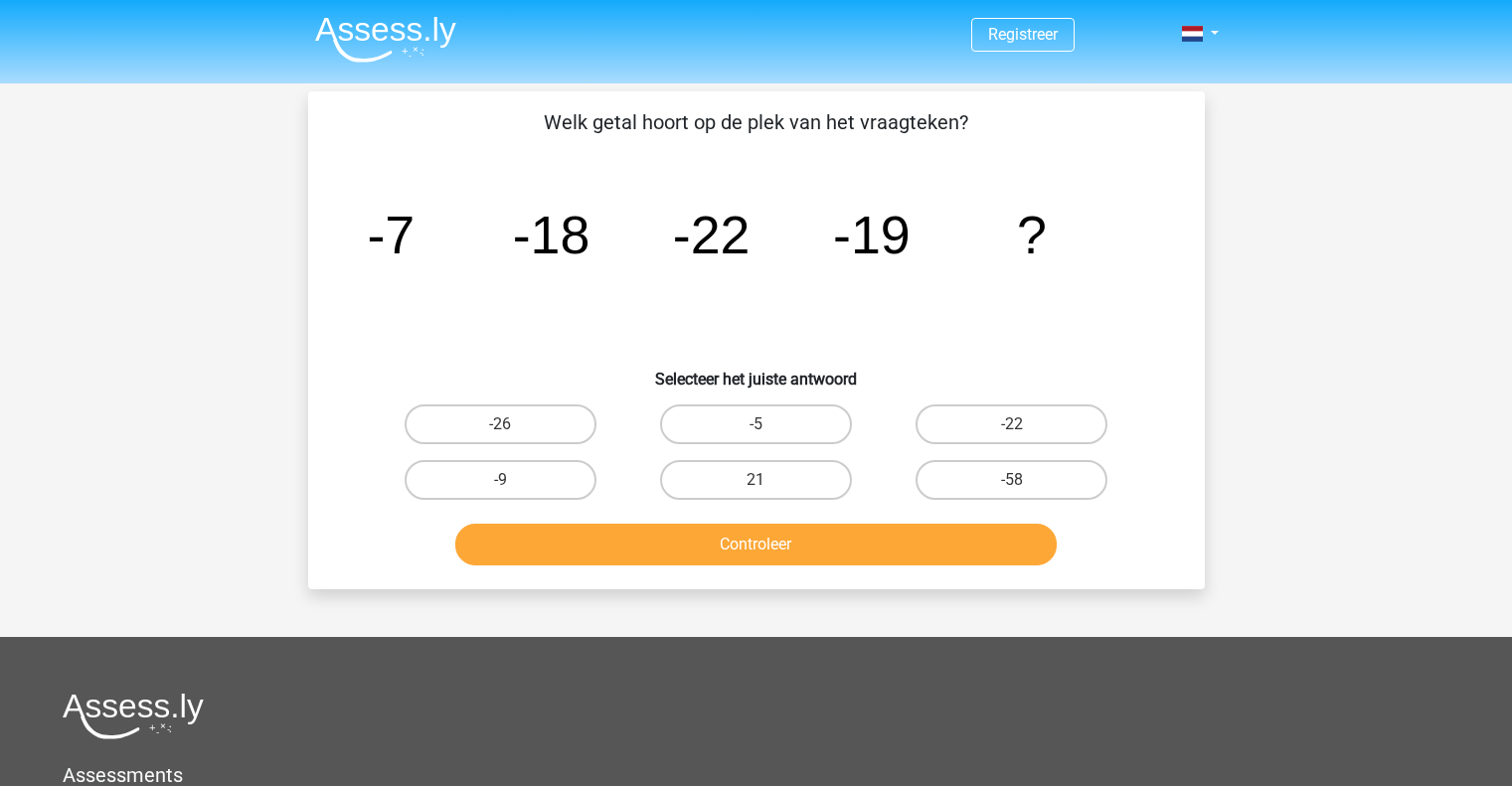 scroll, scrollTop: 0, scrollLeft: 0, axis: both 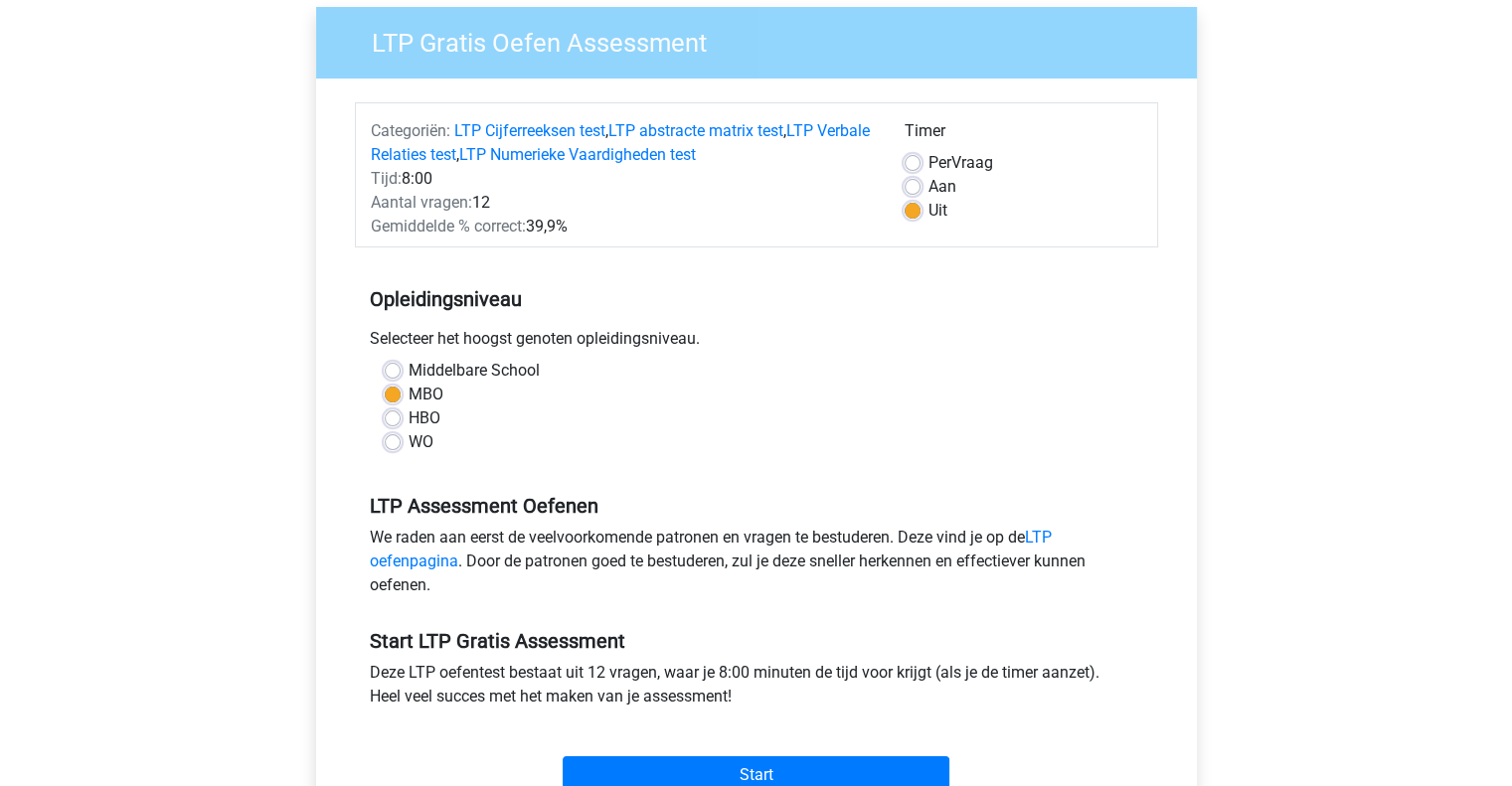 click on "Per  Vraag" at bounding box center (960, 163) 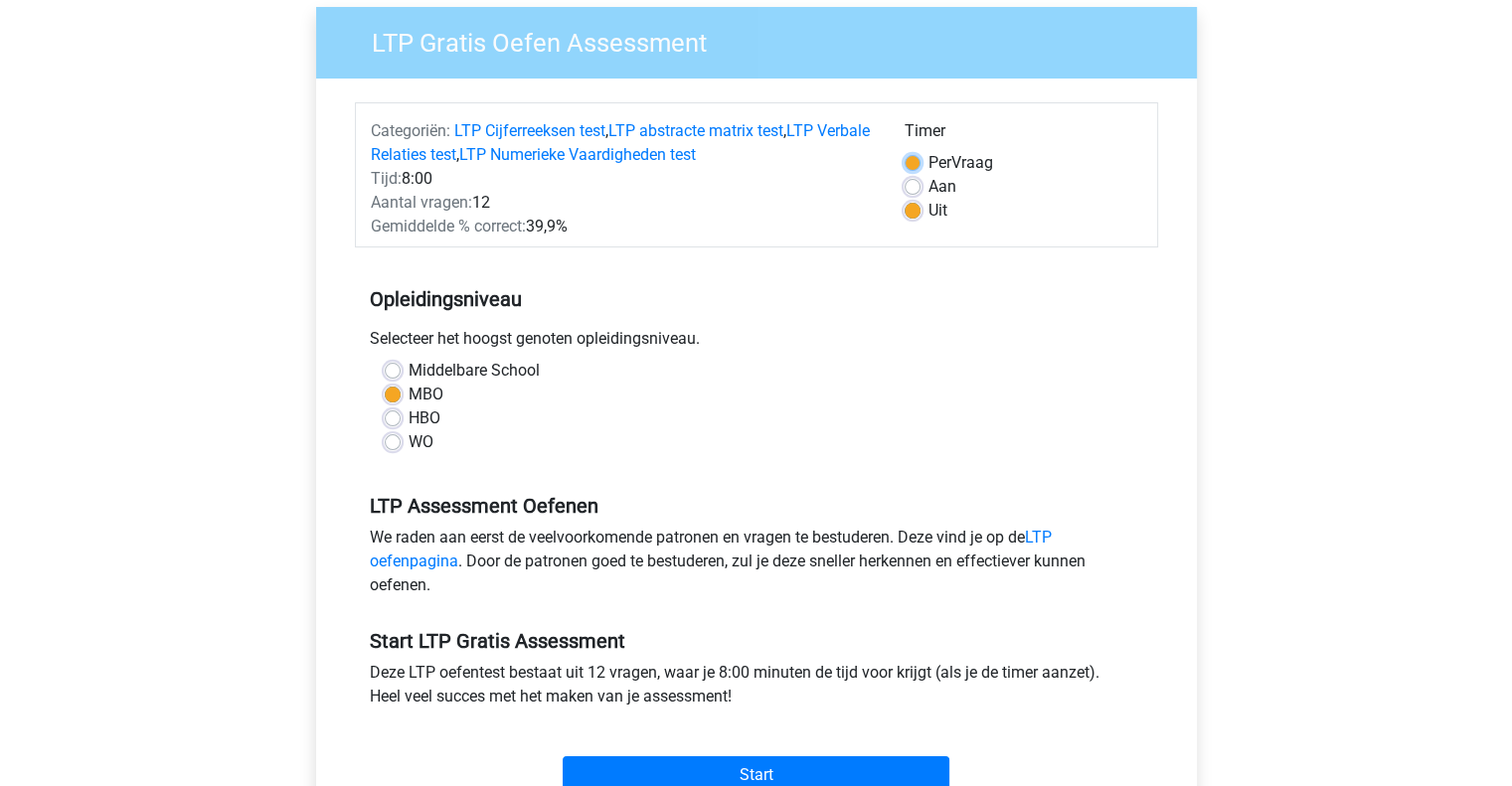 click on "Per  Vraag" at bounding box center (913, 161) 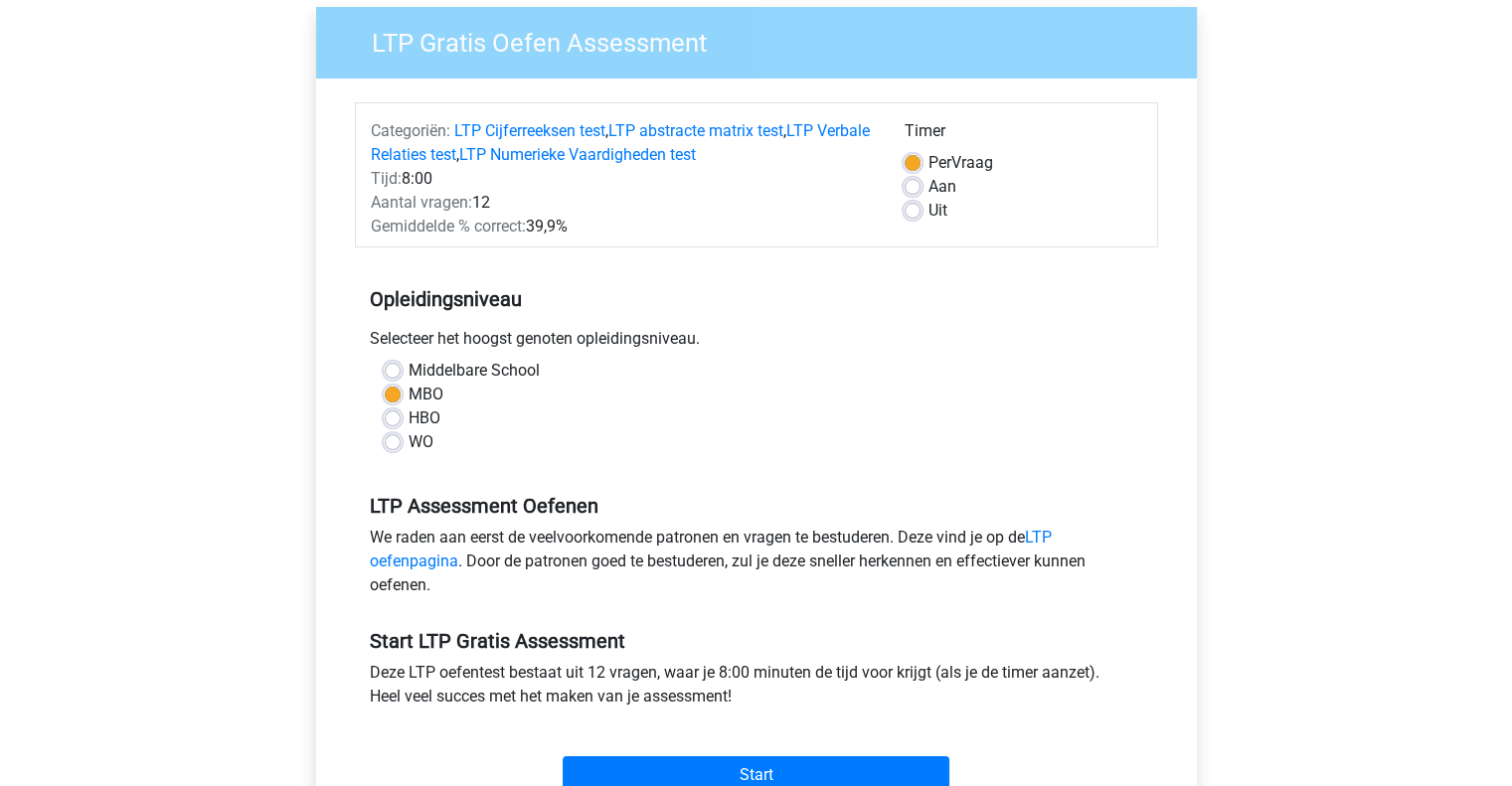 click on "Aan" at bounding box center (942, 187) 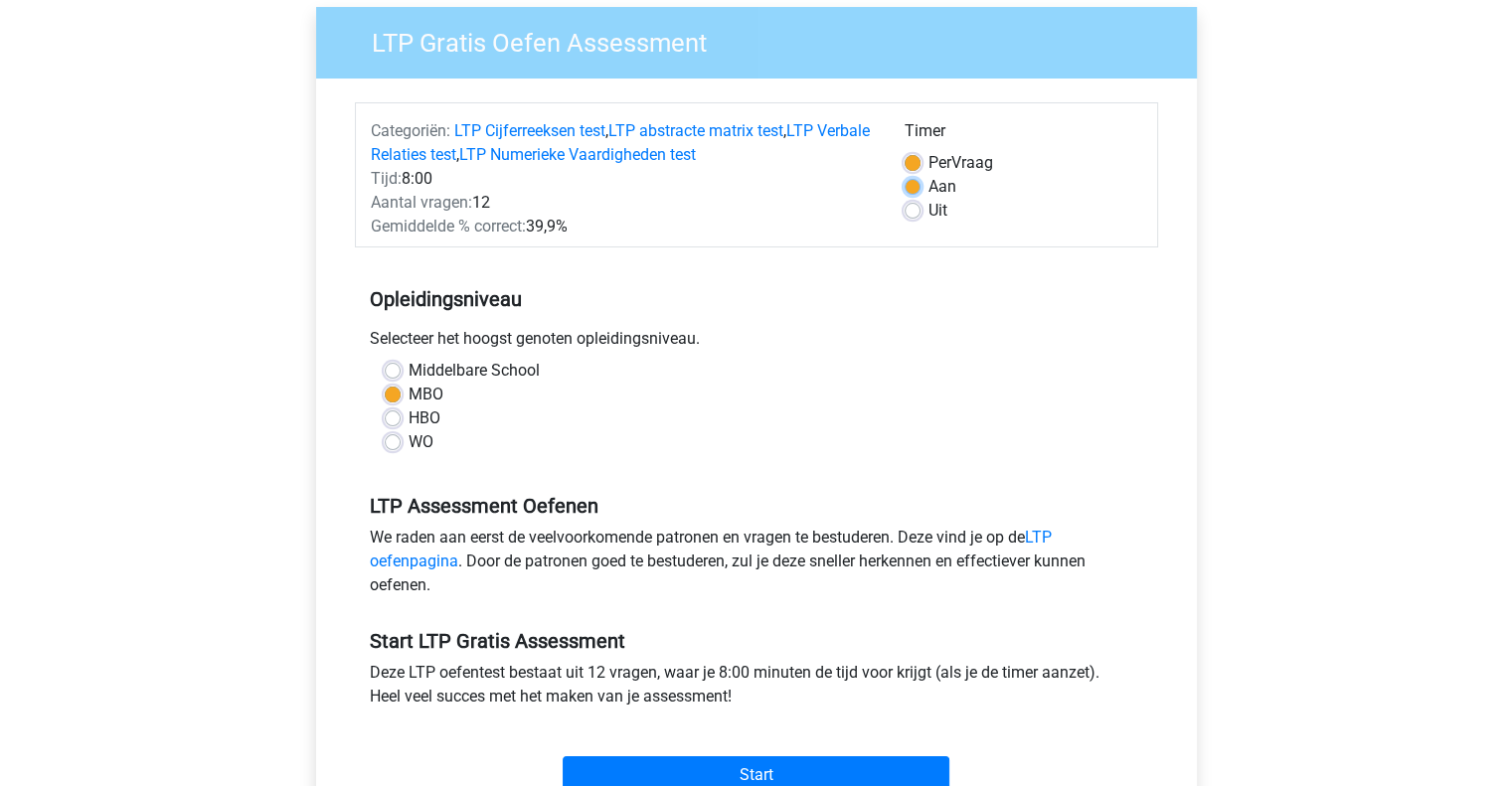 click on "Aan" at bounding box center (913, 185) 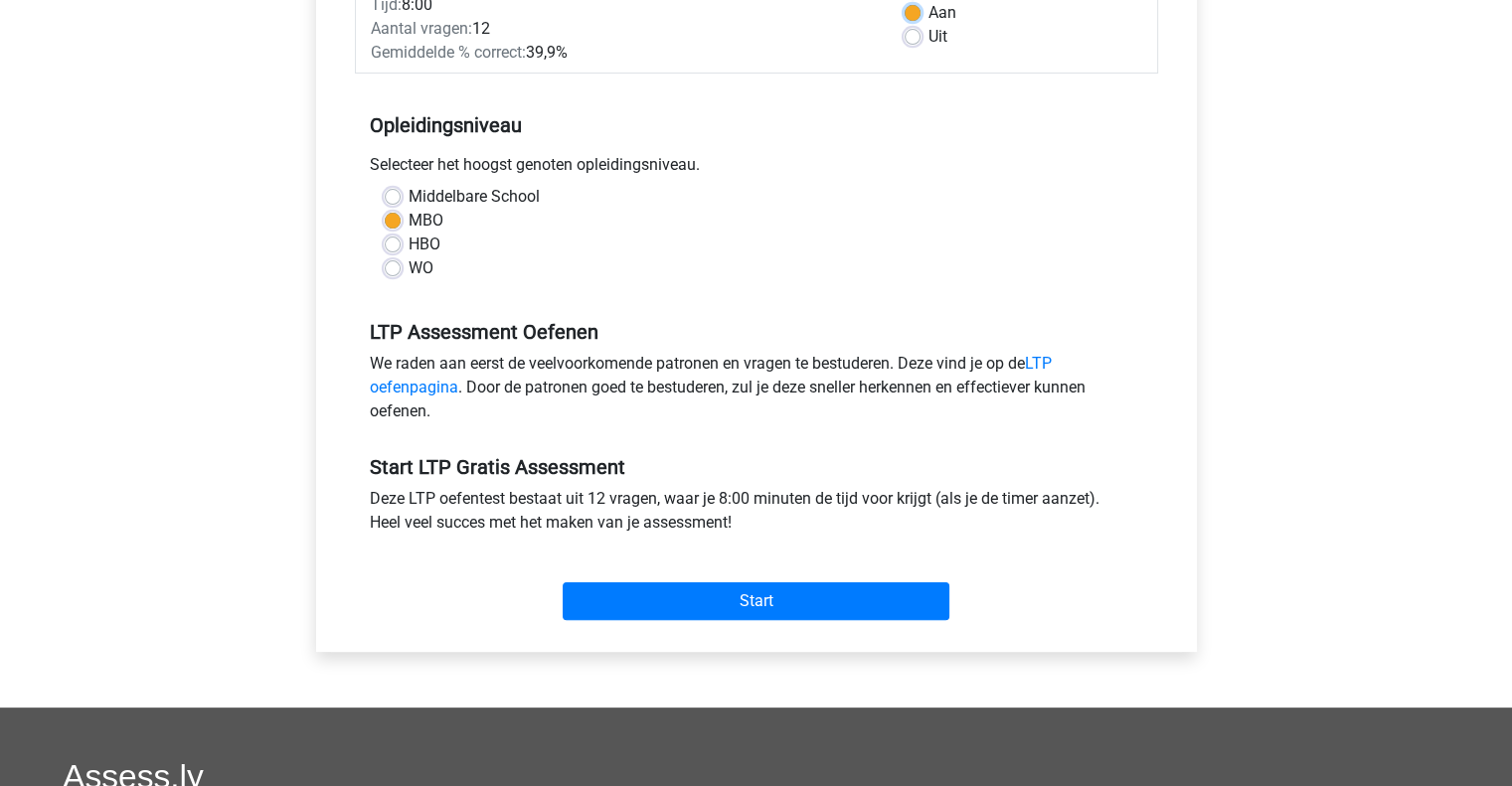 scroll, scrollTop: 339, scrollLeft: 0, axis: vertical 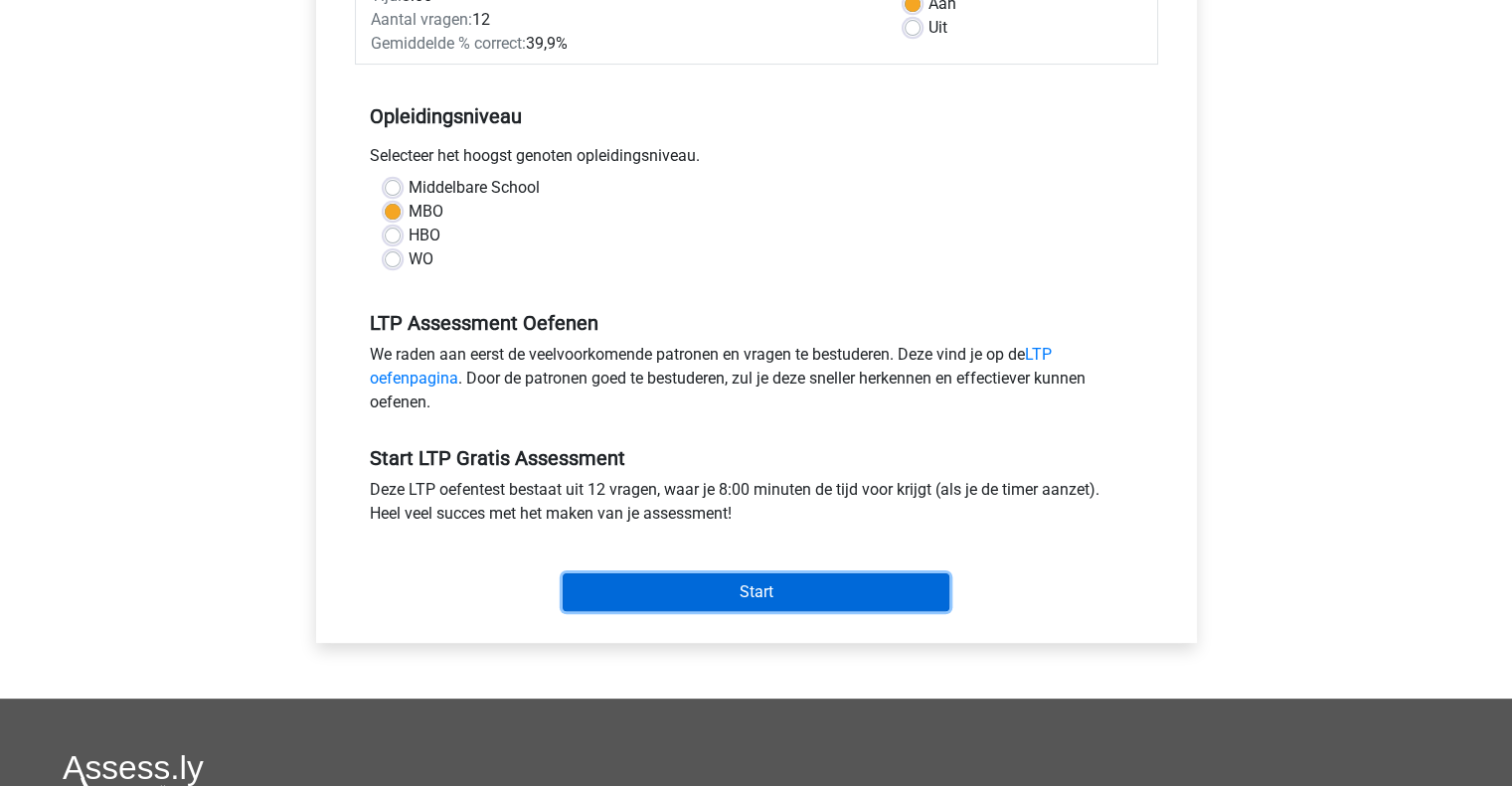 click on "Start" at bounding box center [756, 592] 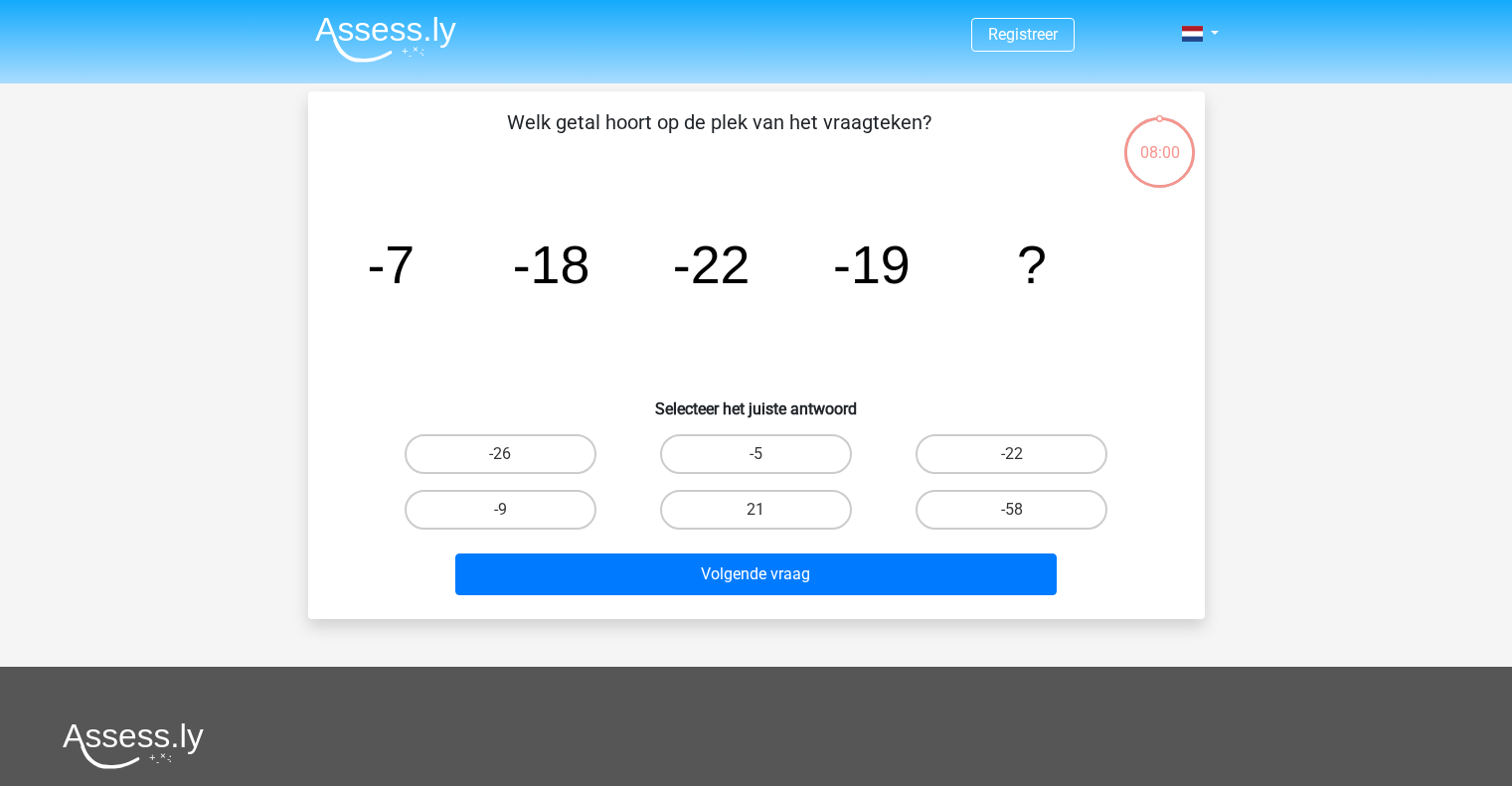 scroll, scrollTop: 0, scrollLeft: 0, axis: both 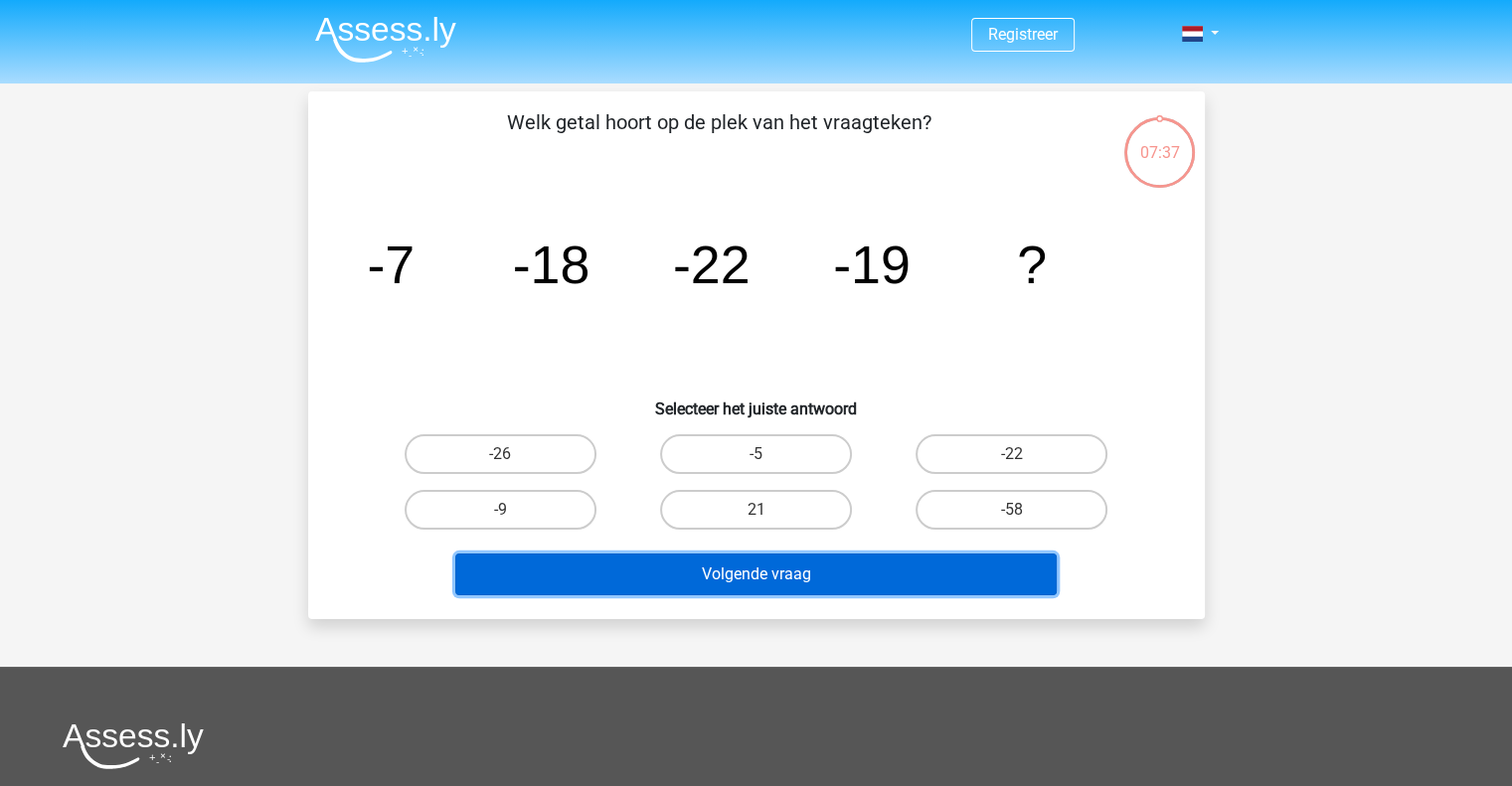 click on "Volgende vraag" at bounding box center [756, 574] 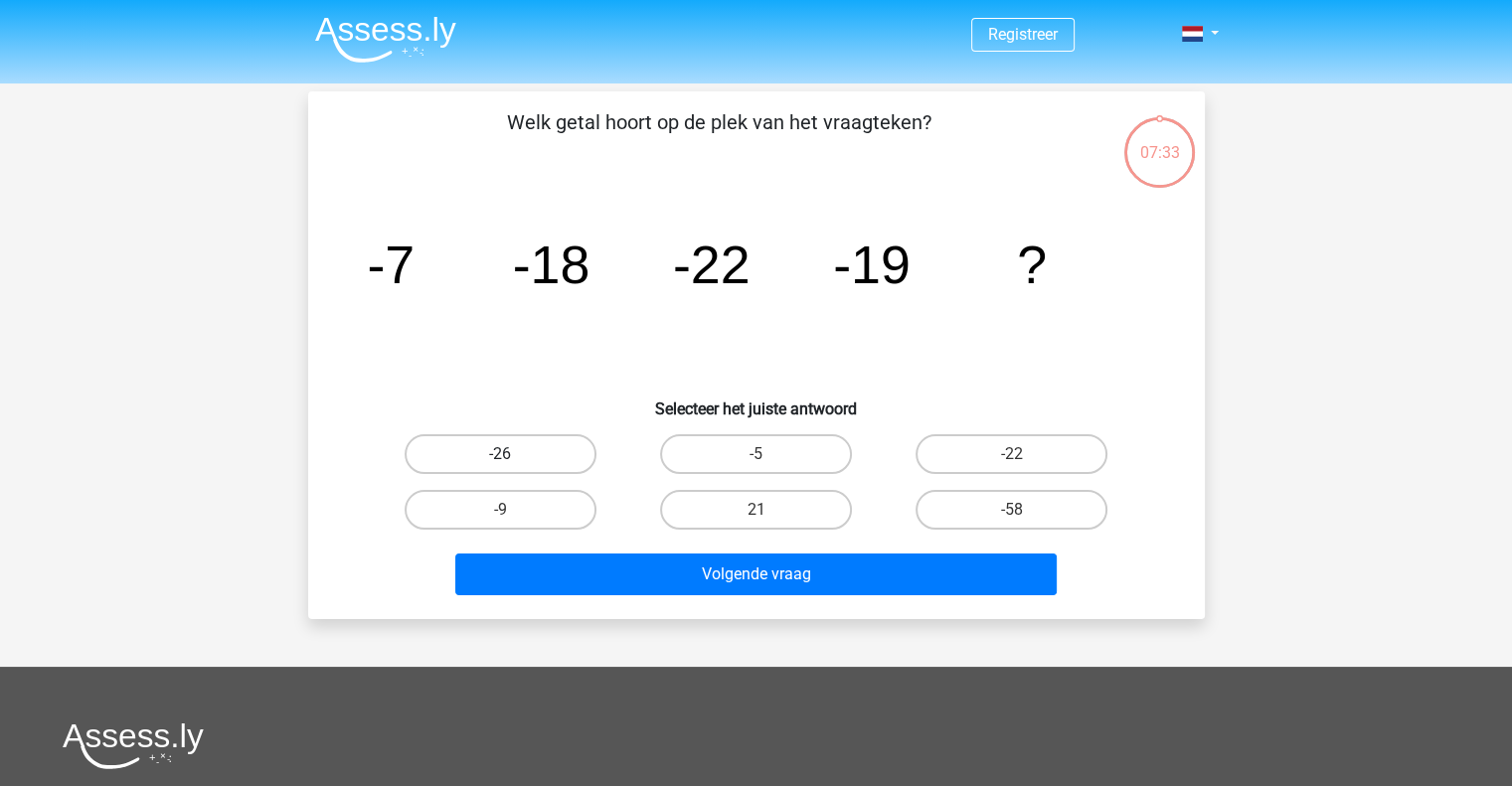 click on "-26" at bounding box center [500, 454] 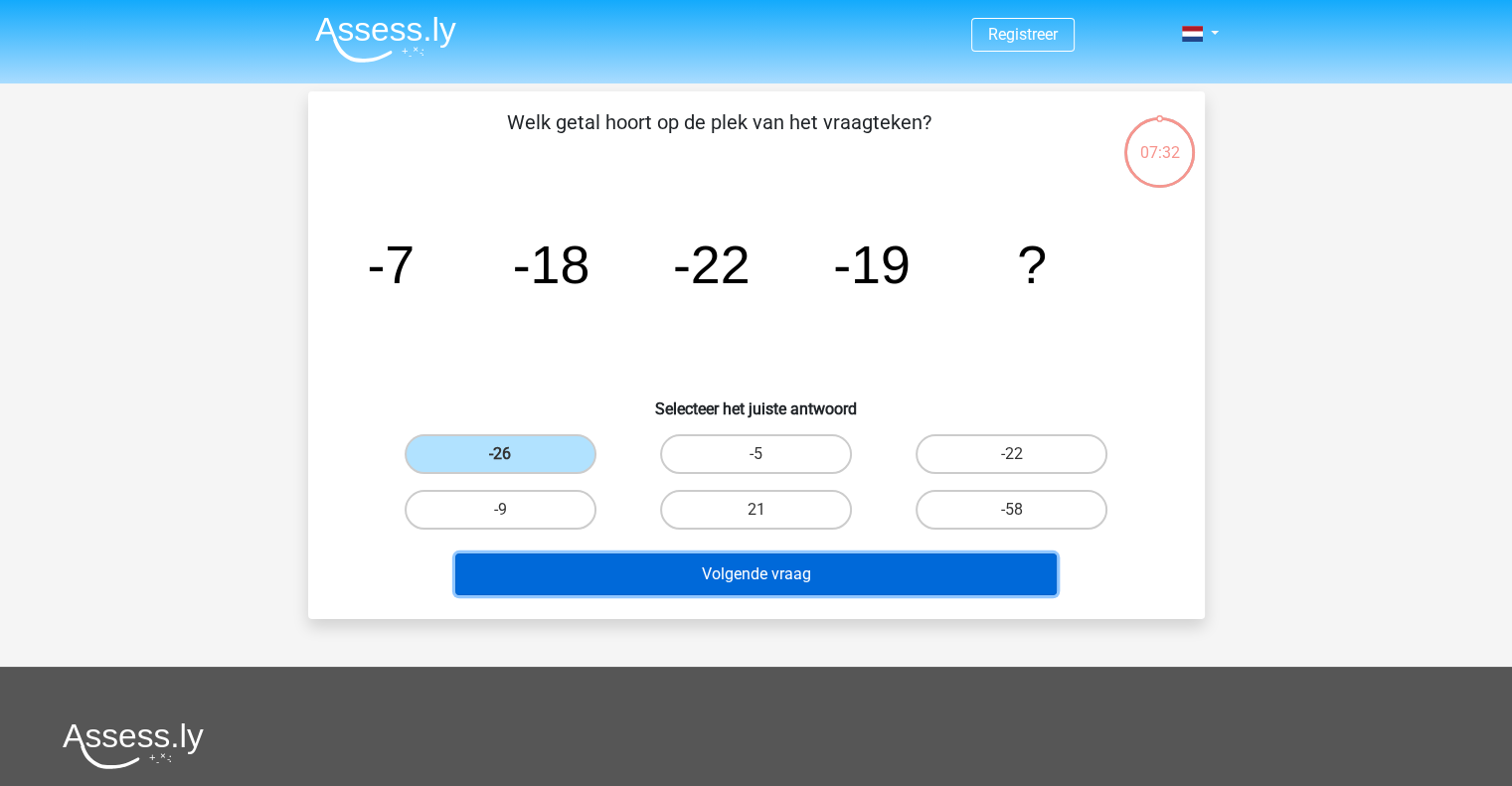 click on "Volgende vraag" at bounding box center [756, 574] 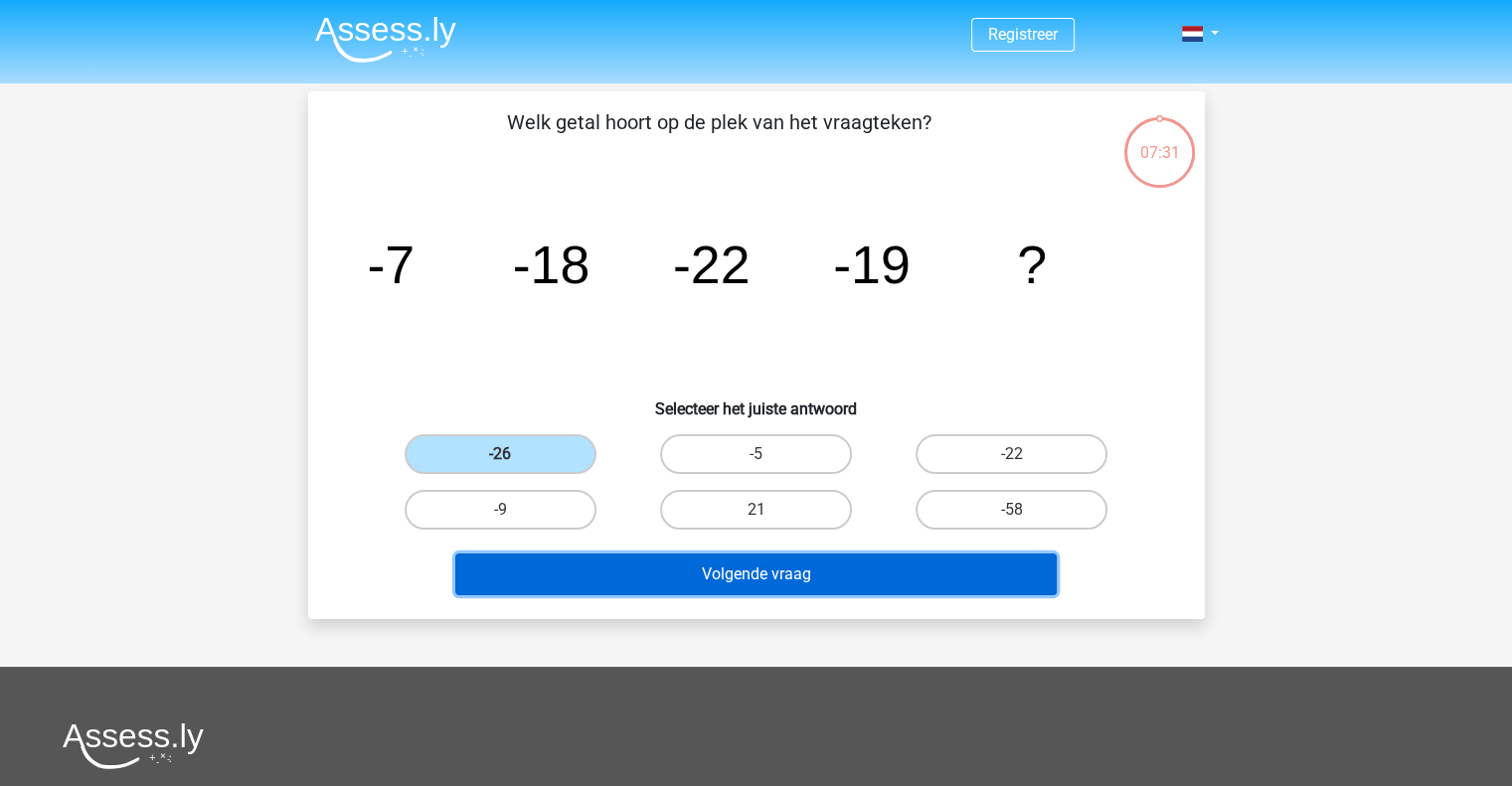 click on "Volgende vraag" at bounding box center [756, 574] 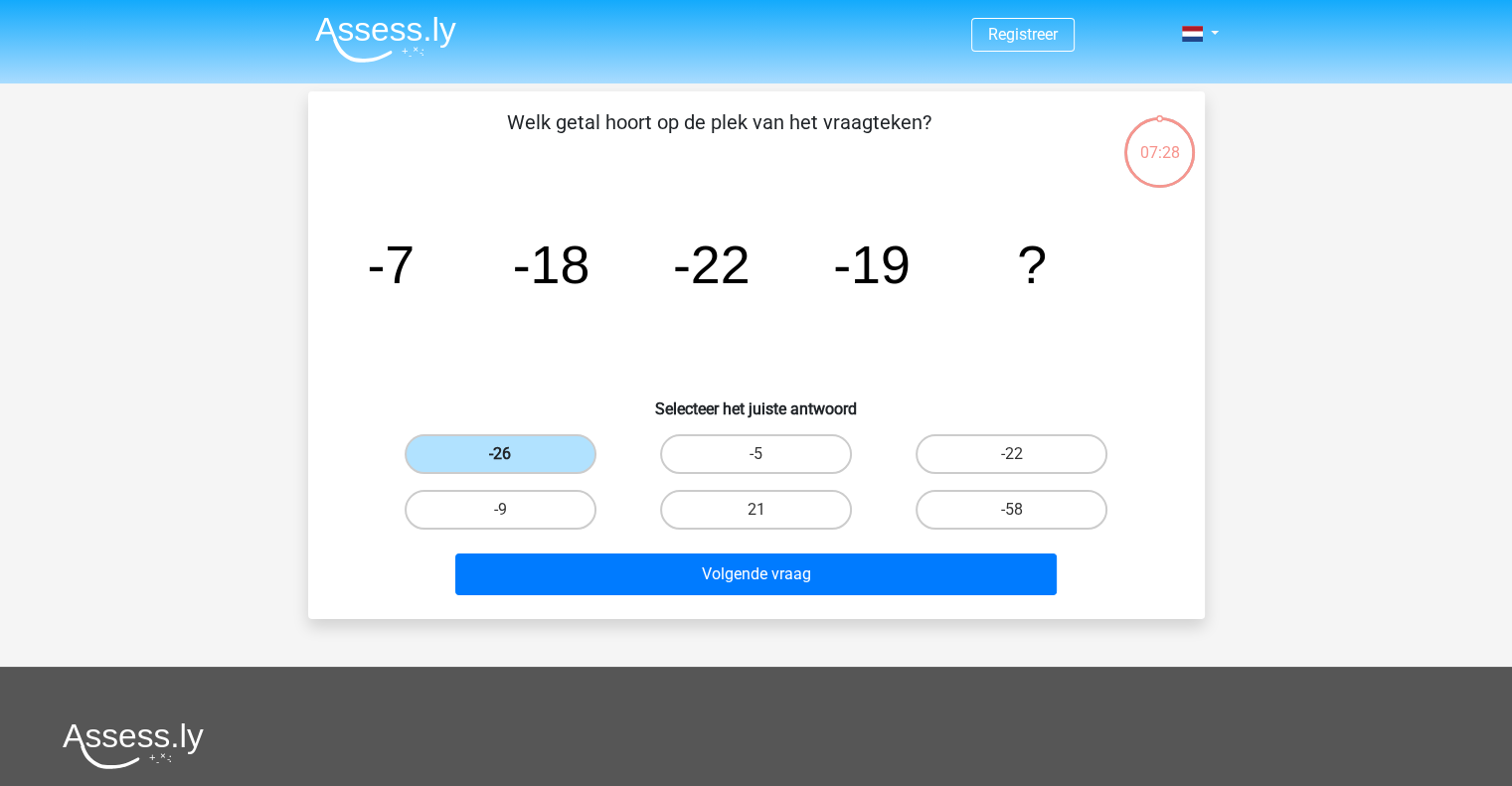 click on "-26" at bounding box center (500, 454) 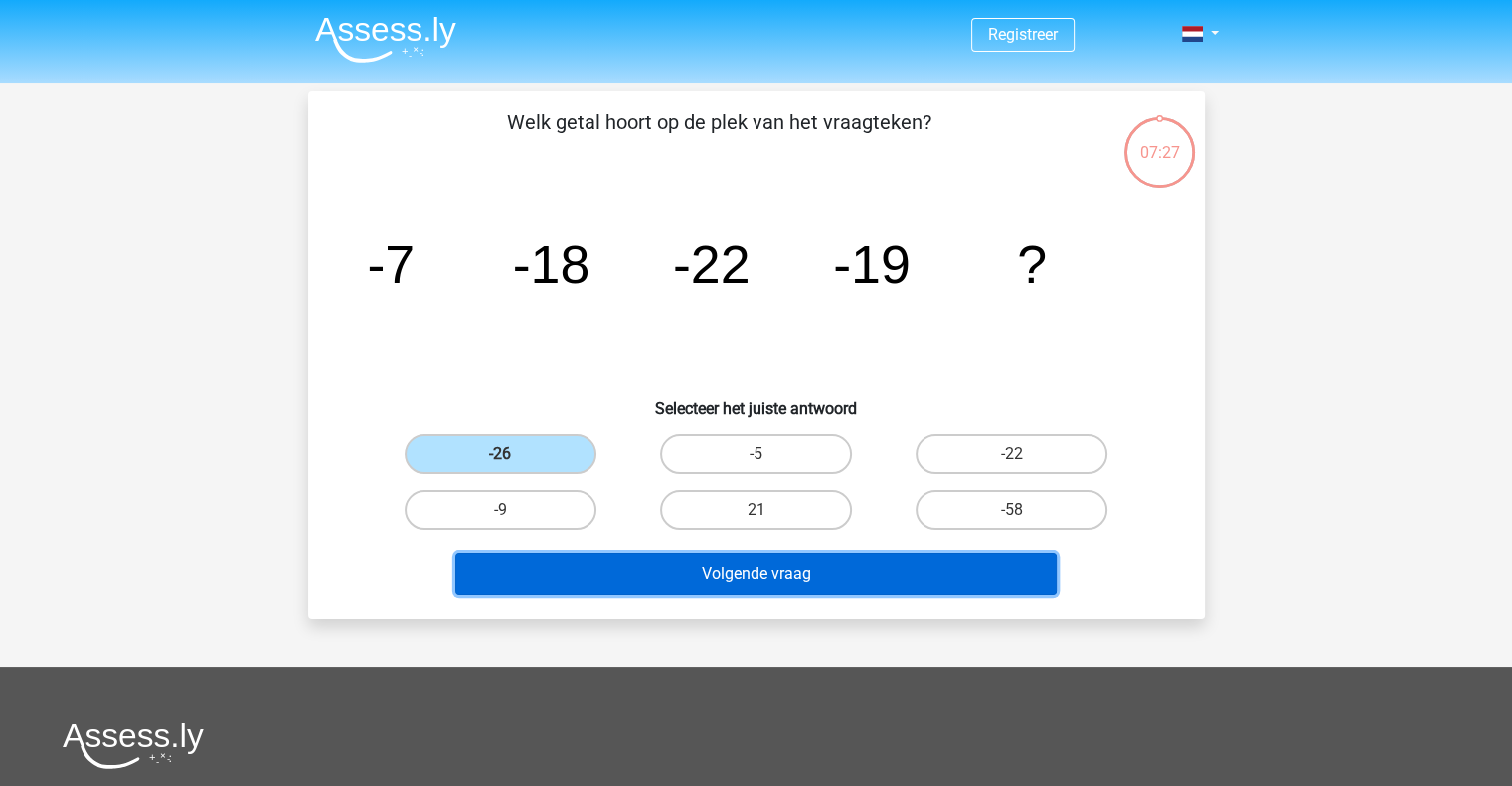 click on "Volgende vraag" at bounding box center (756, 574) 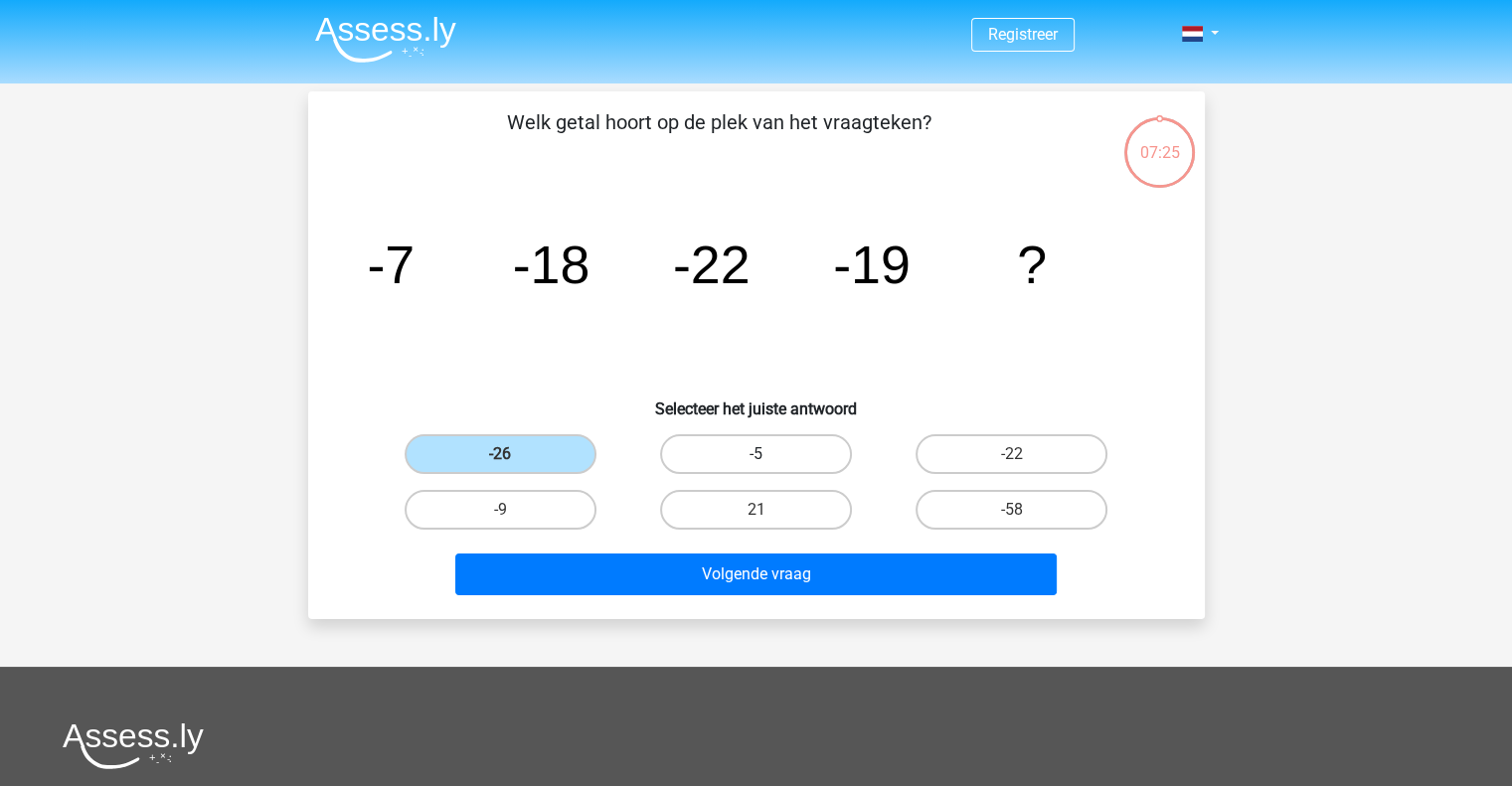click on "-5" at bounding box center [756, 454] 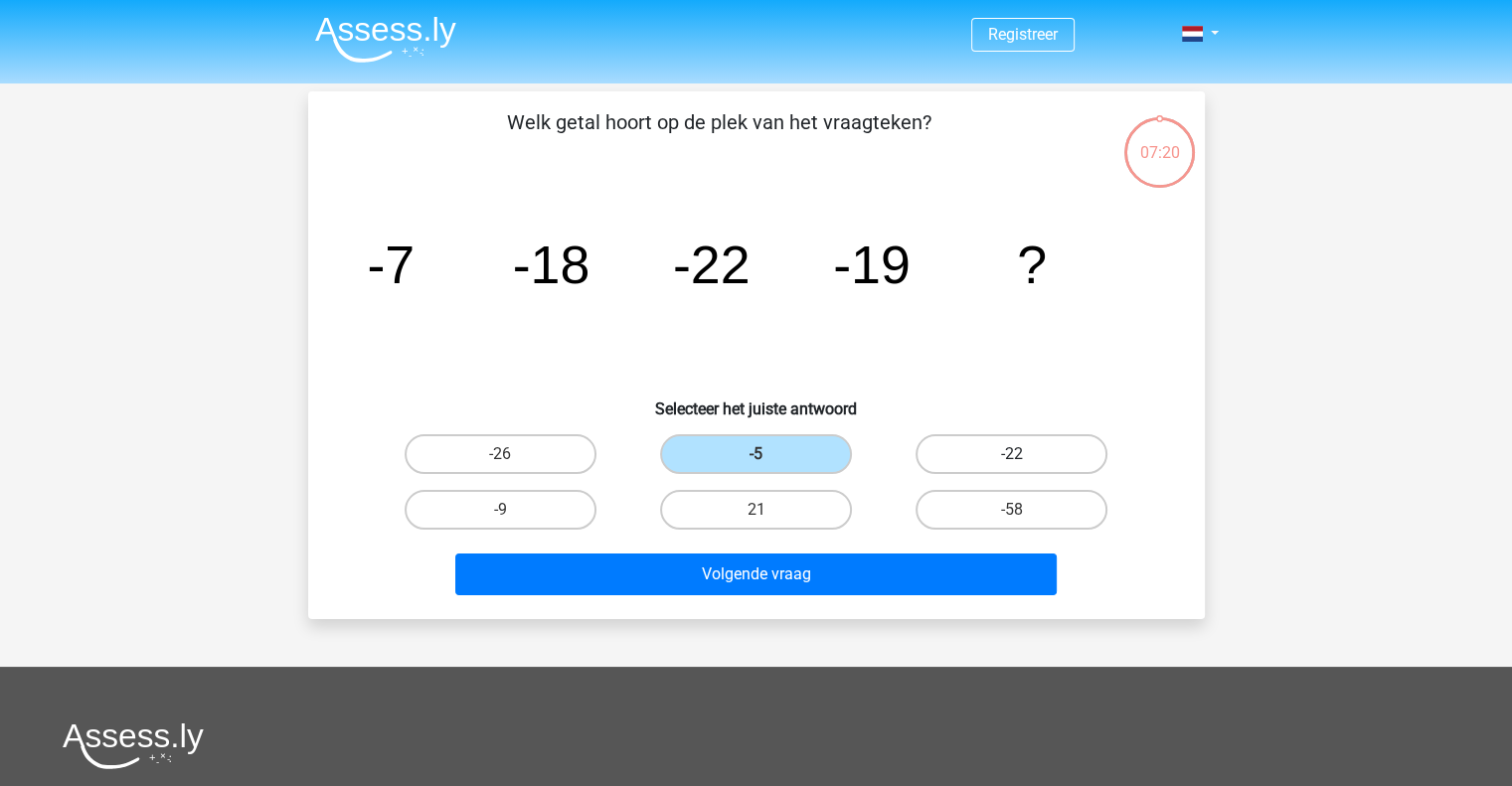 click on "-22" at bounding box center (1011, 454) 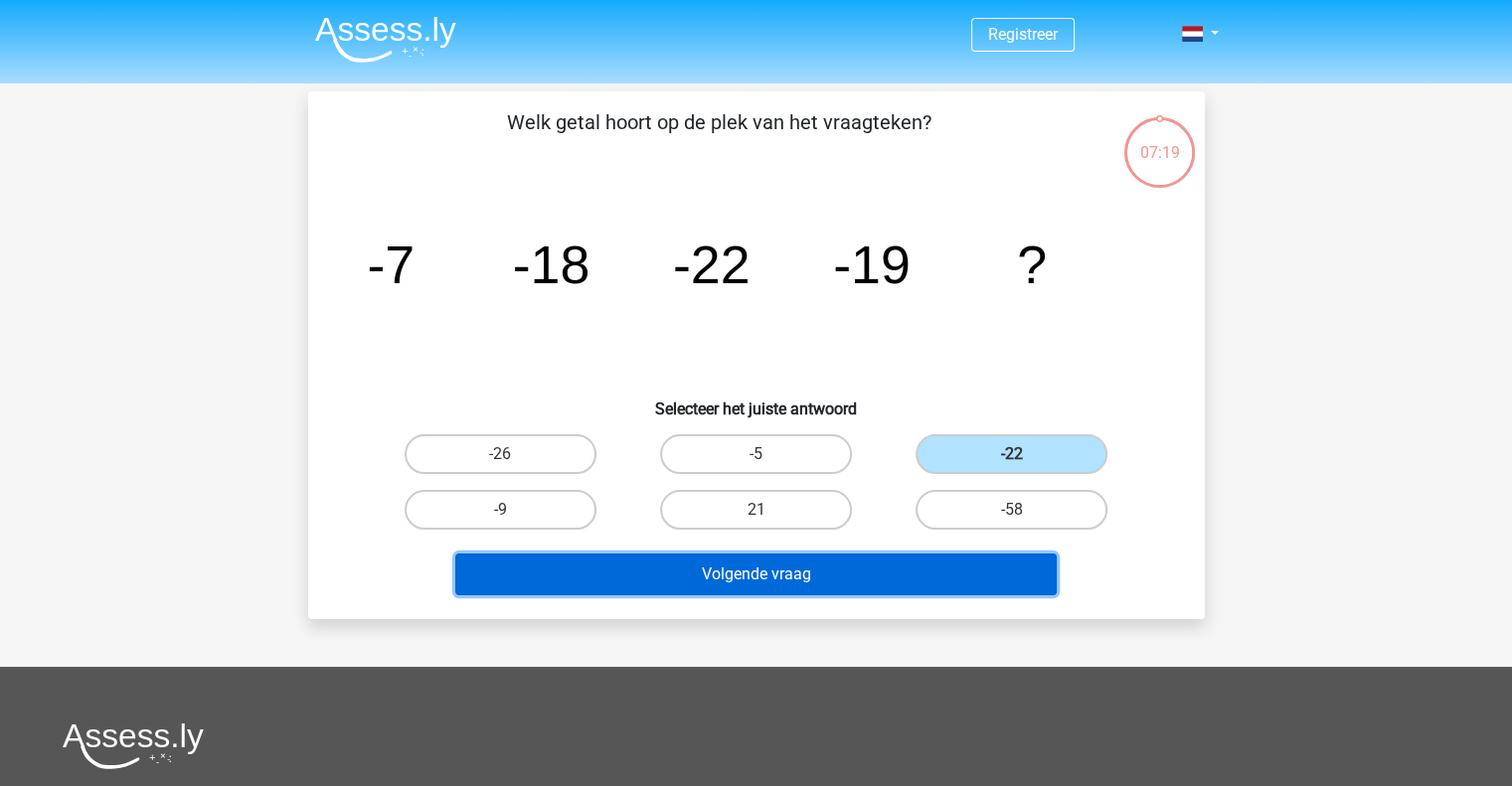 click on "Volgende vraag" at bounding box center [756, 574] 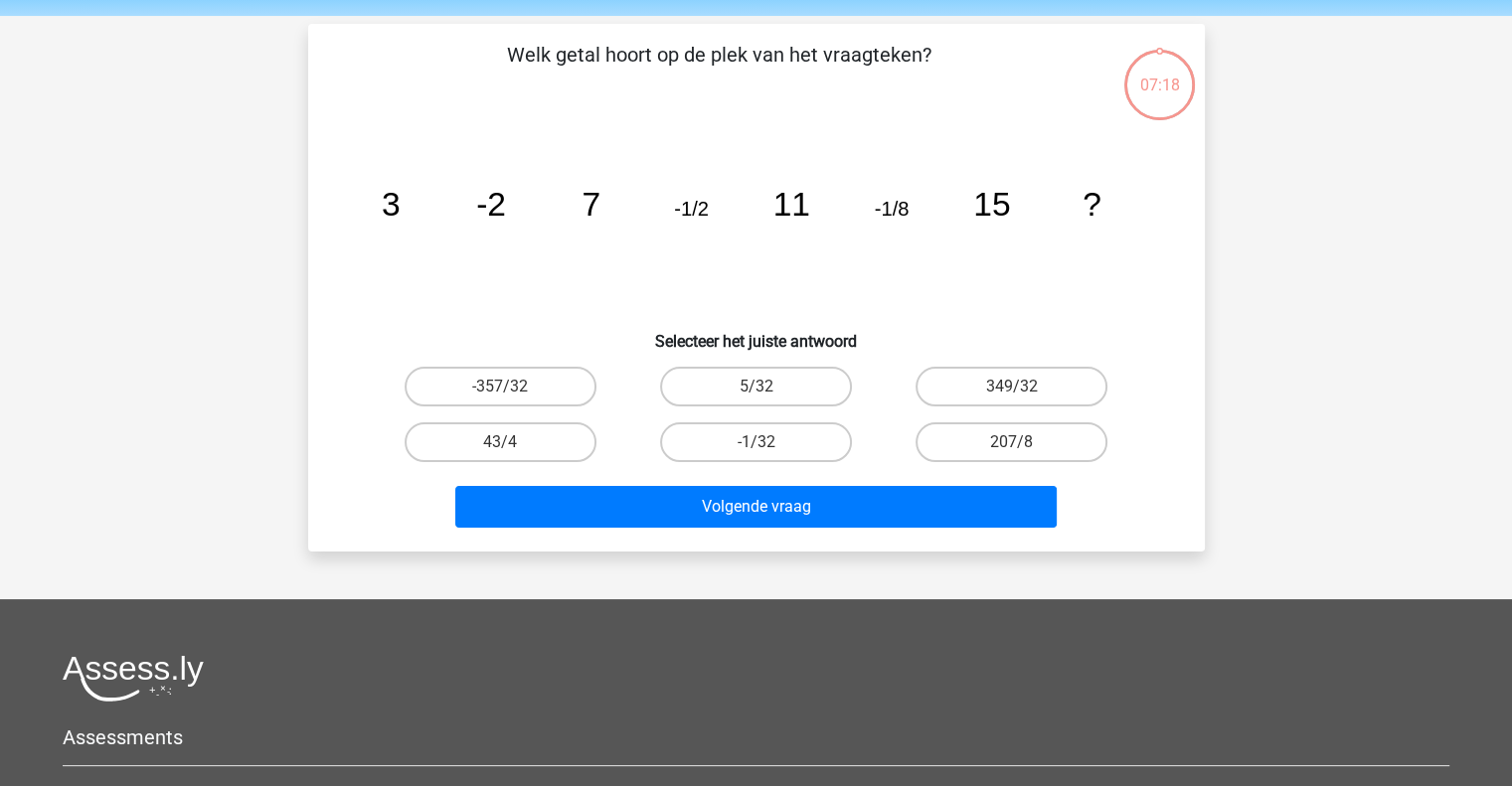 scroll, scrollTop: 91, scrollLeft: 0, axis: vertical 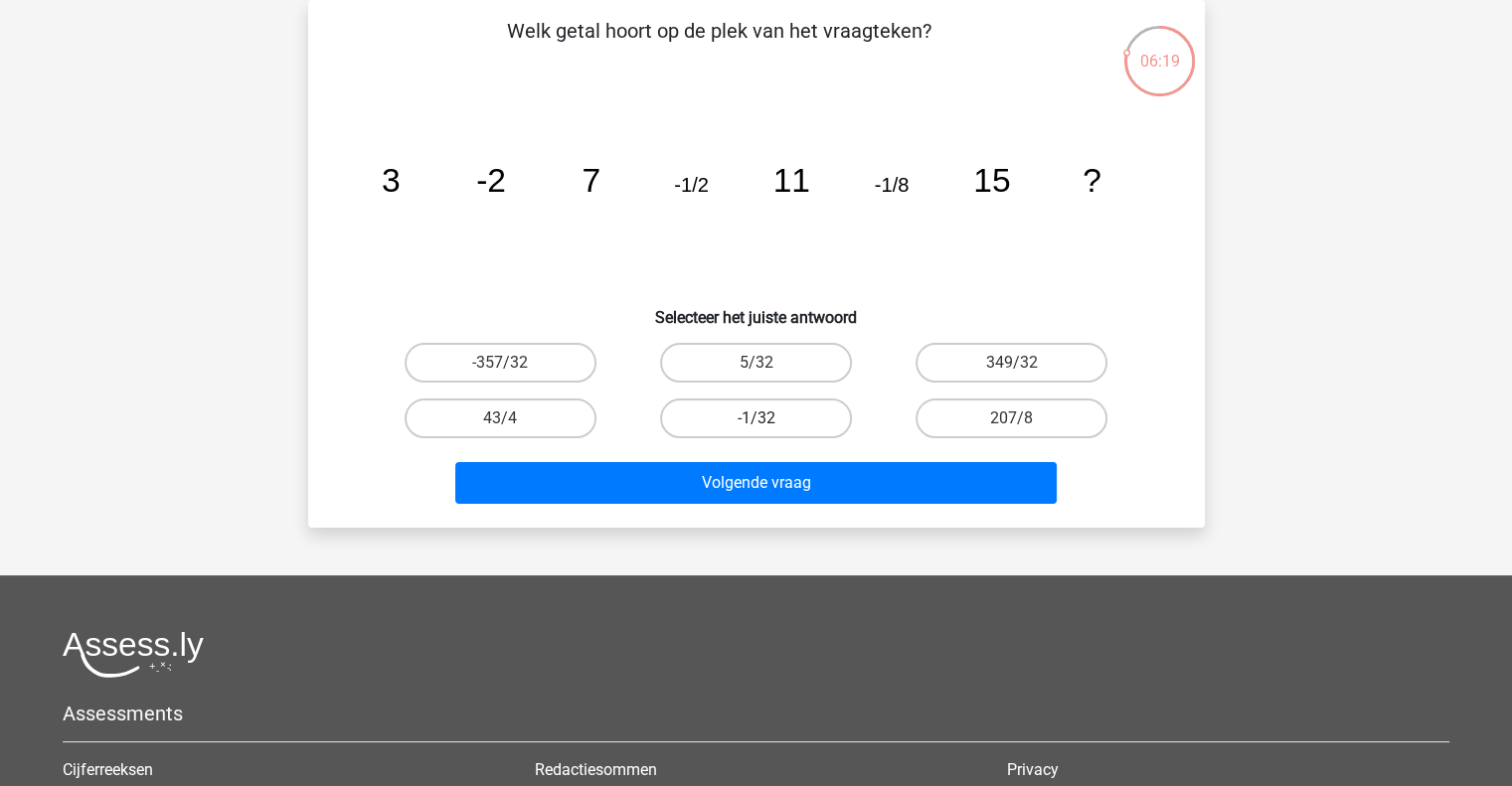 click on "-1/32" at bounding box center [756, 418] 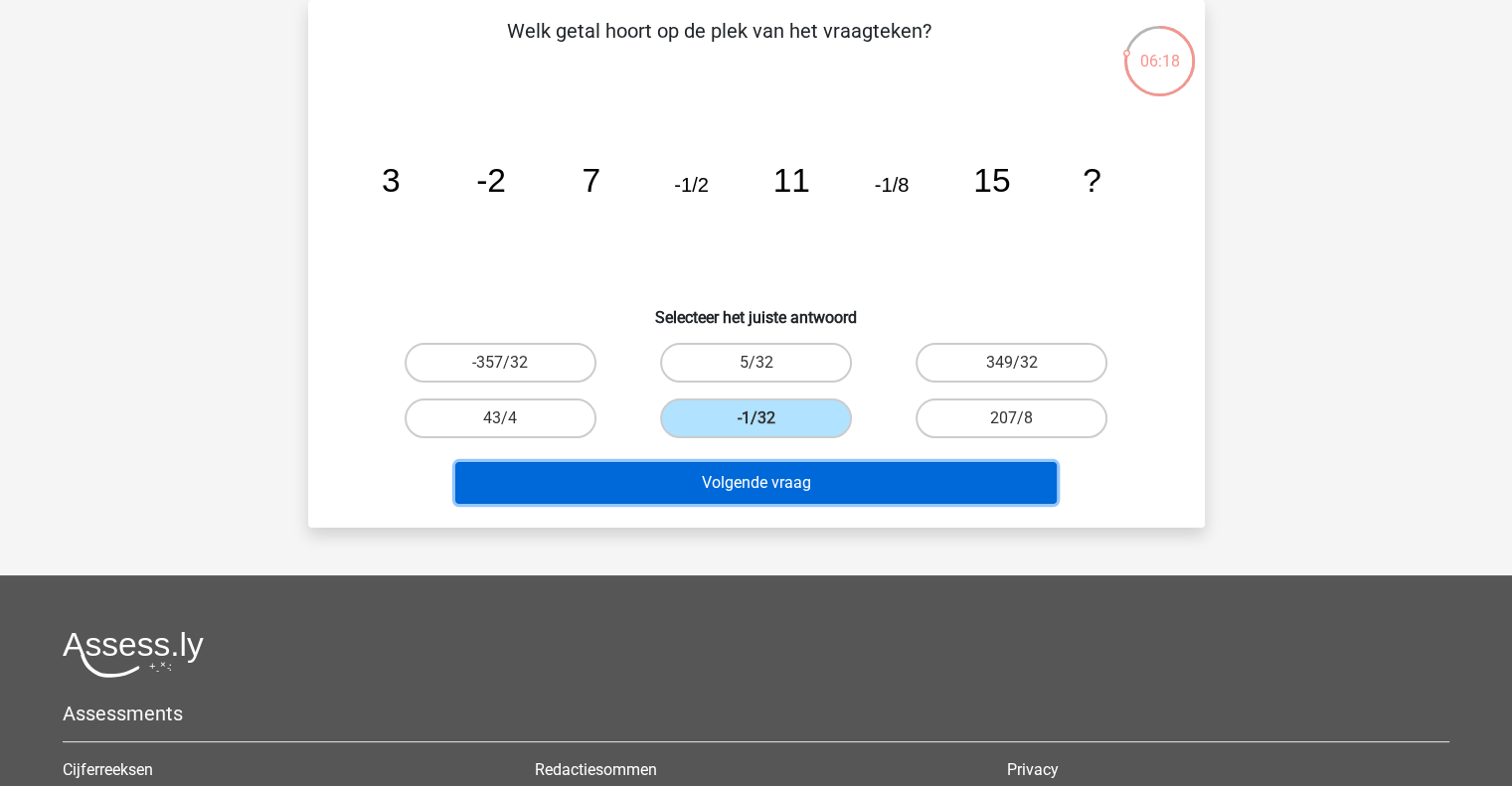 click on "Volgende vraag" at bounding box center (756, 483) 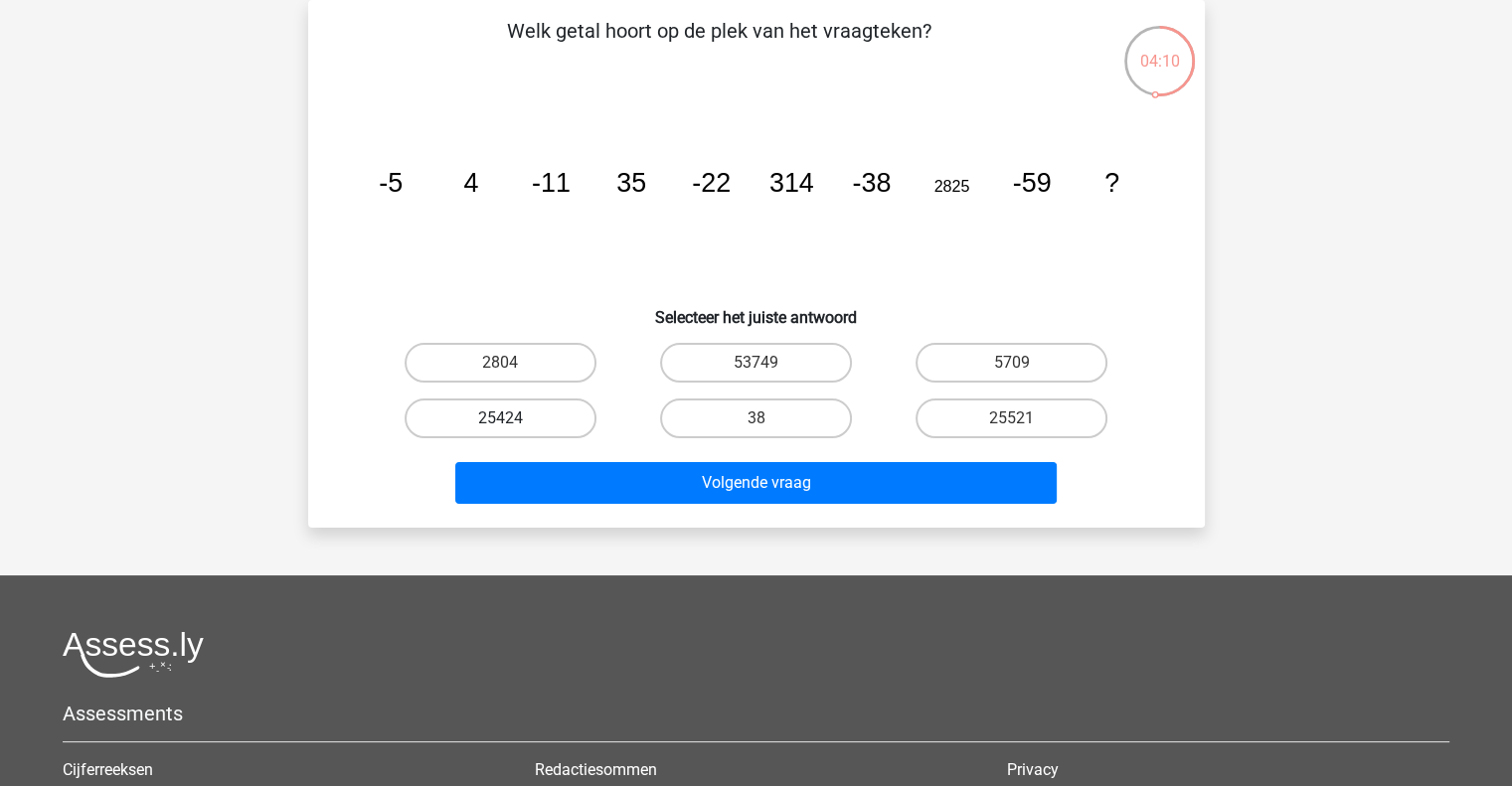 click on "25424" at bounding box center (500, 418) 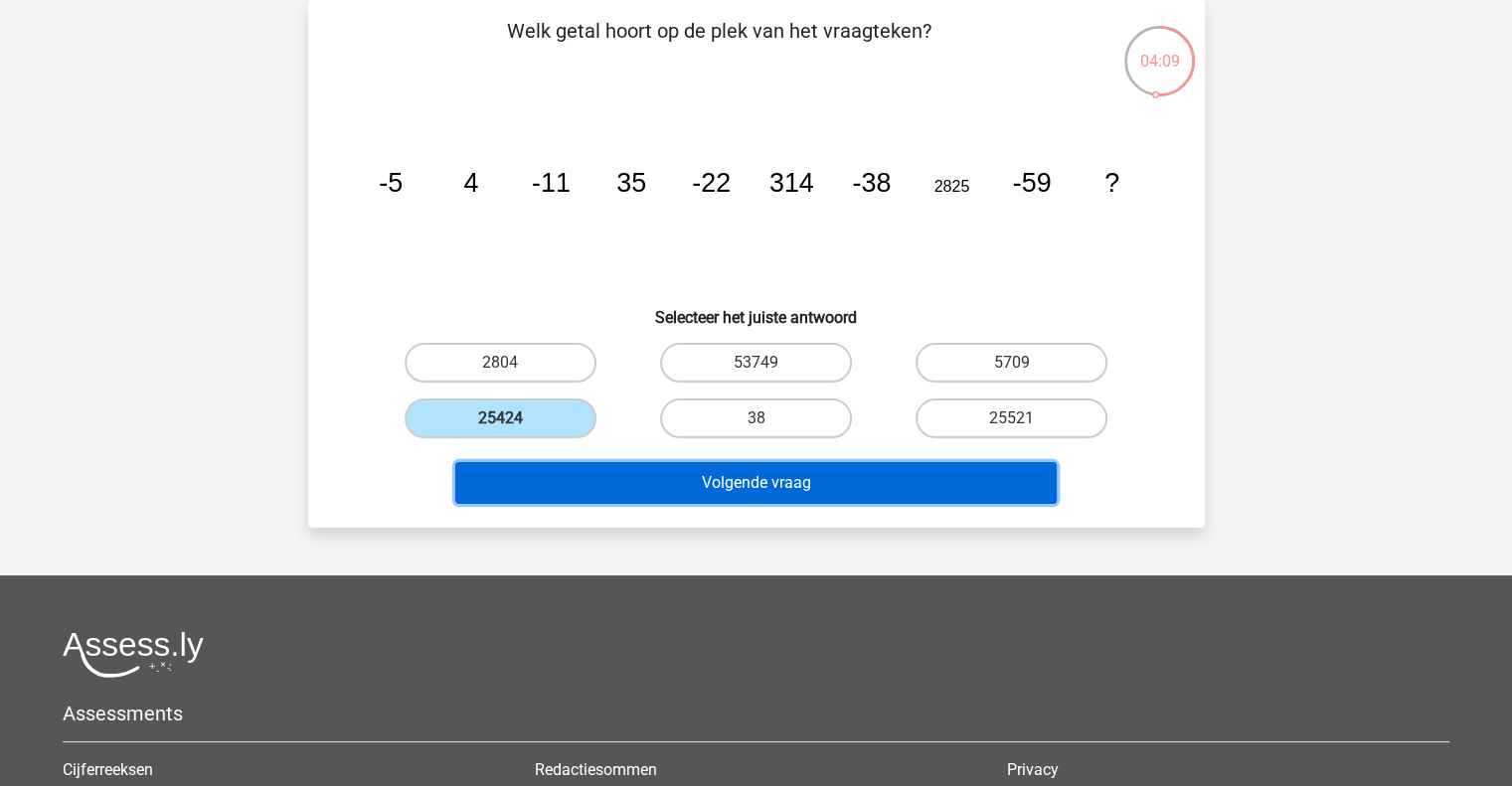 click on "Volgende vraag" at bounding box center (756, 483) 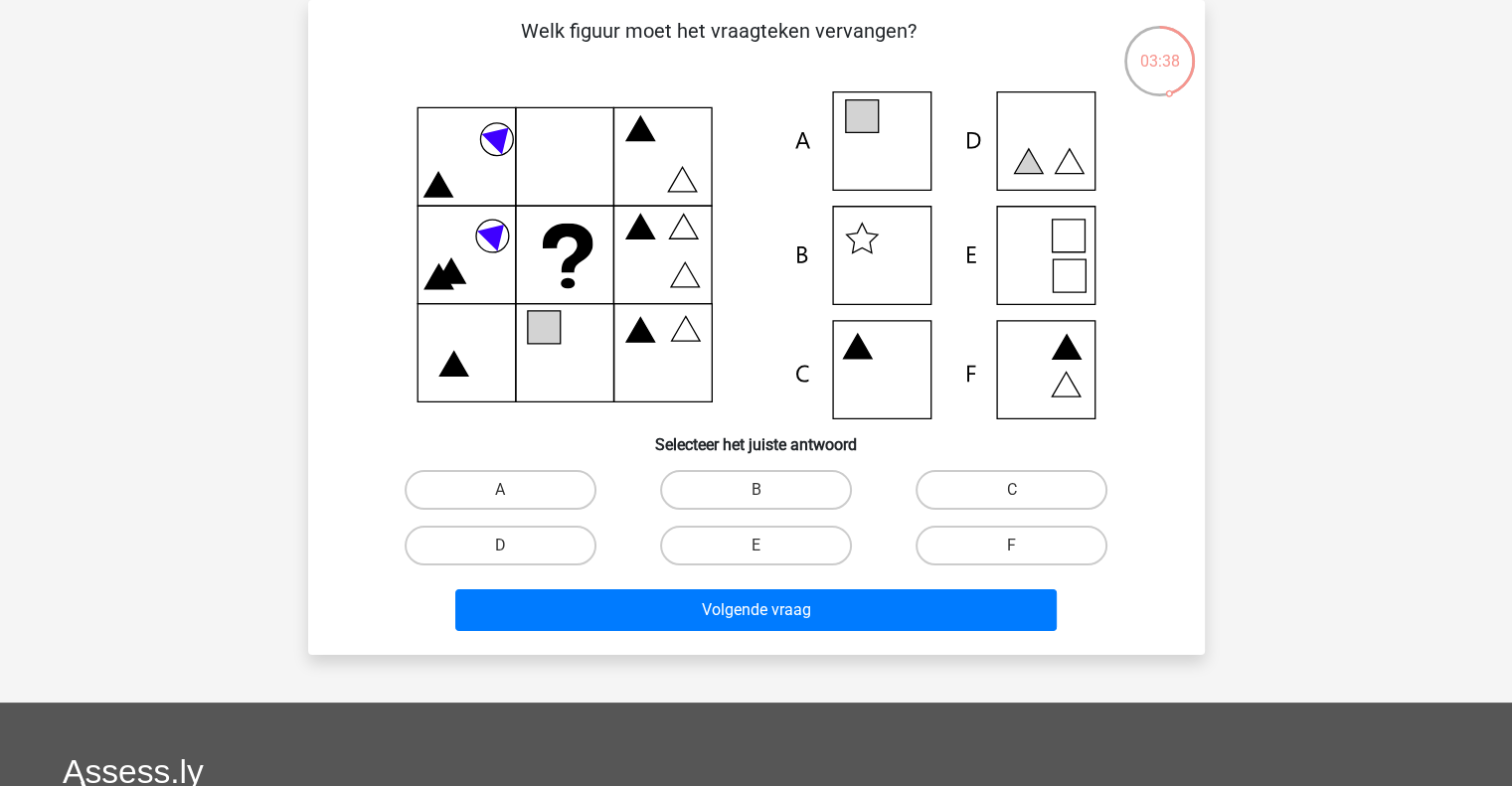 click 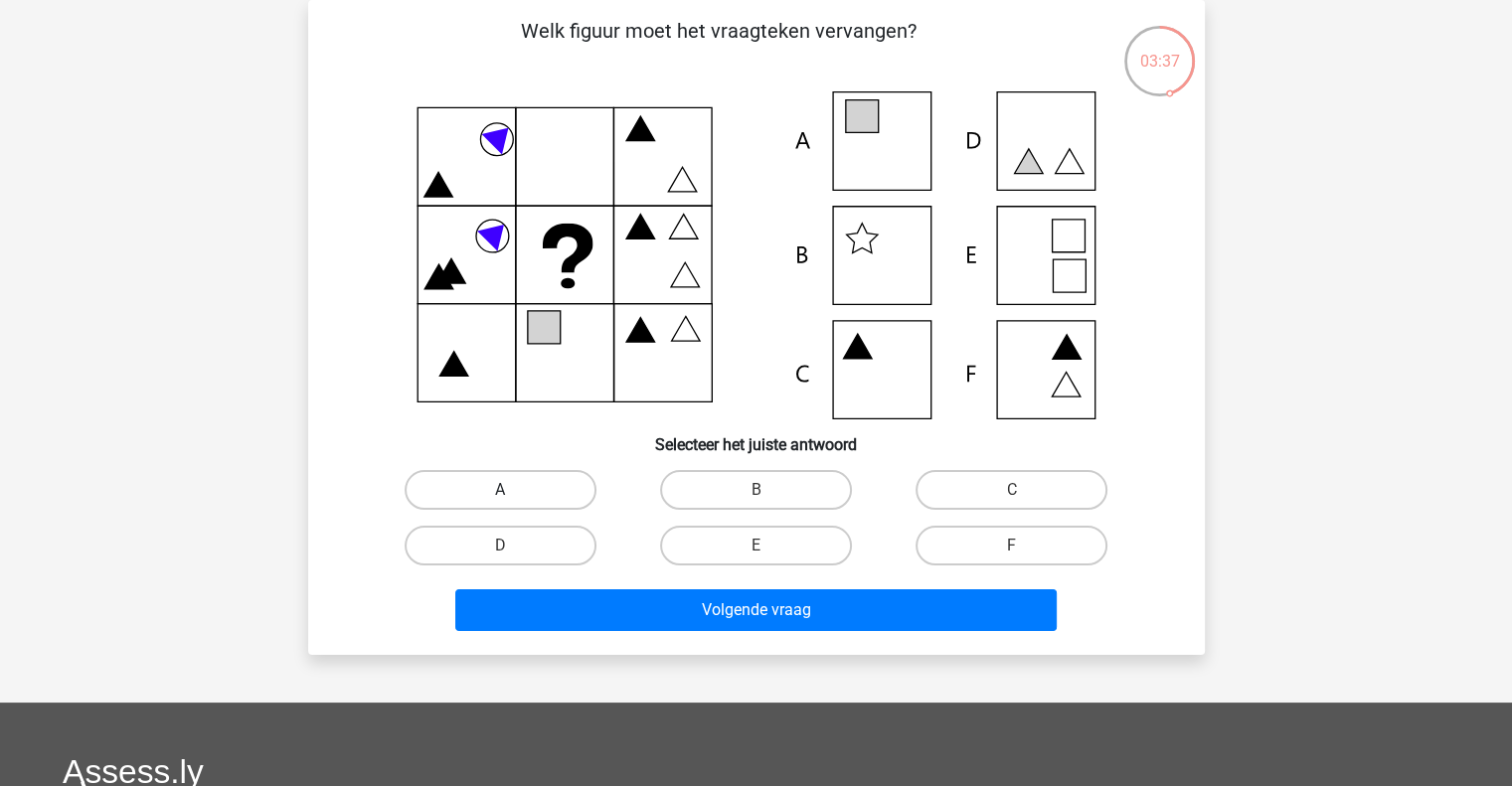 click on "A" at bounding box center (500, 490) 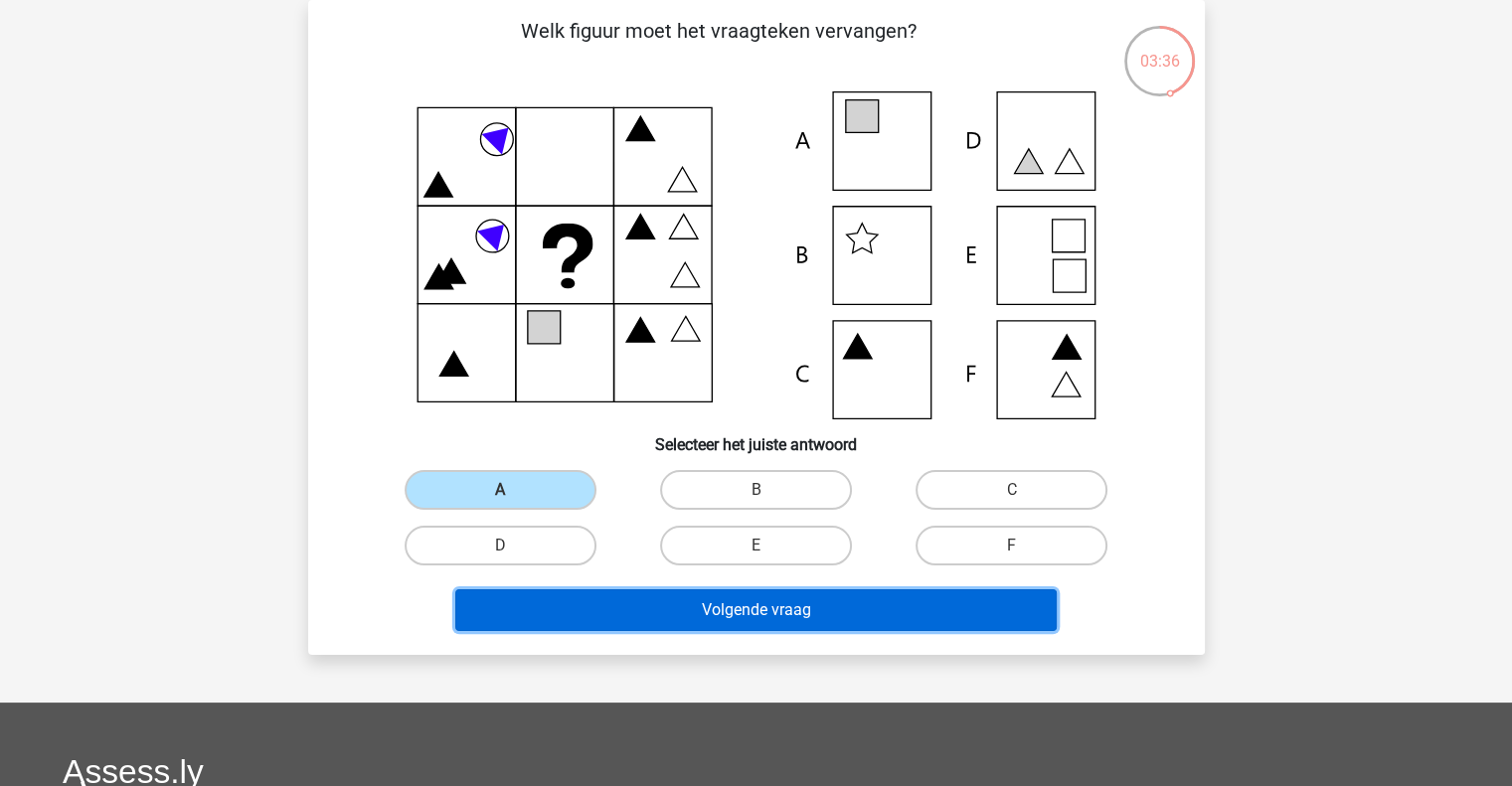 click on "Volgende vraag" at bounding box center [756, 610] 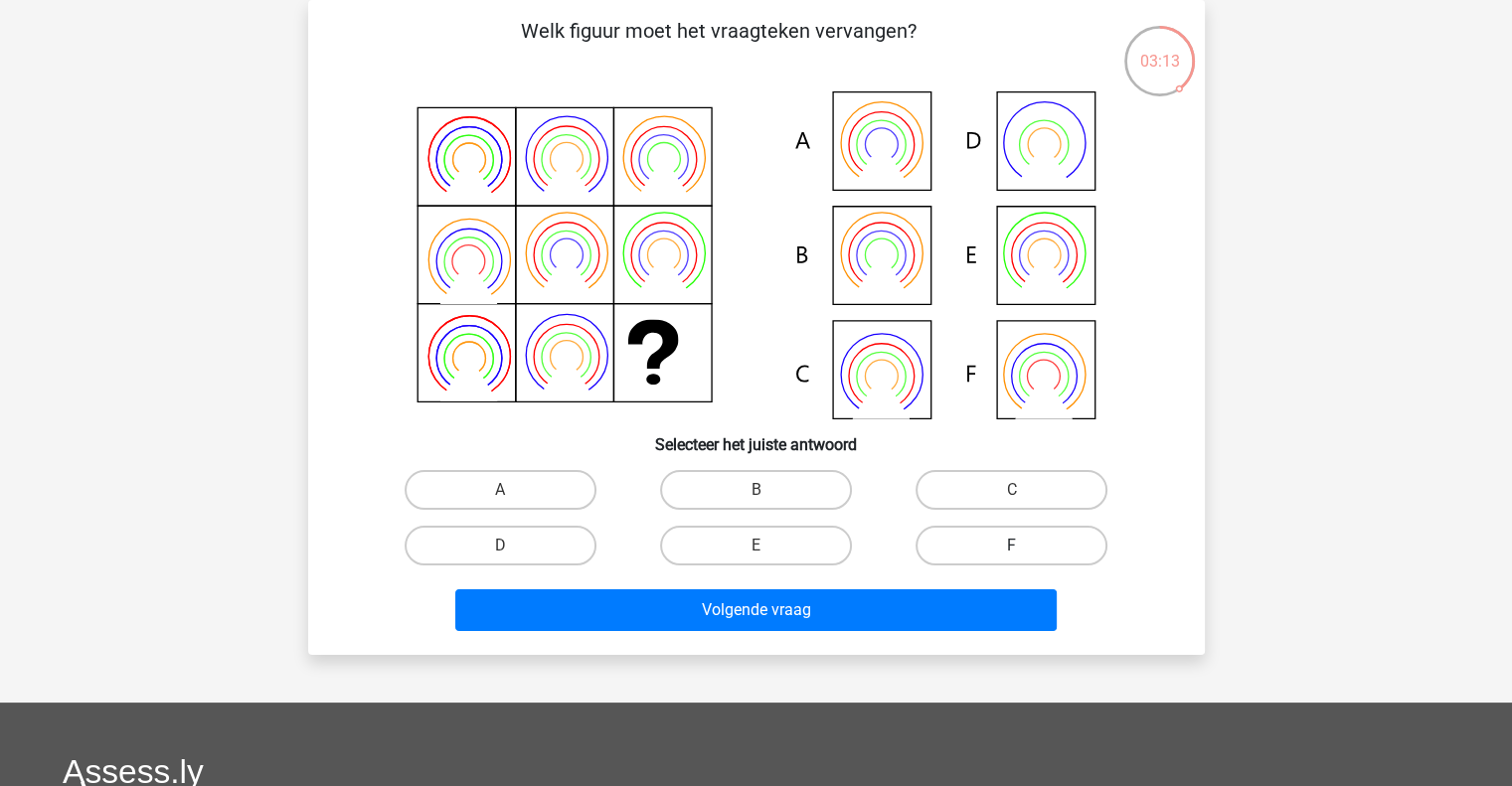click on "F" at bounding box center (1011, 546) 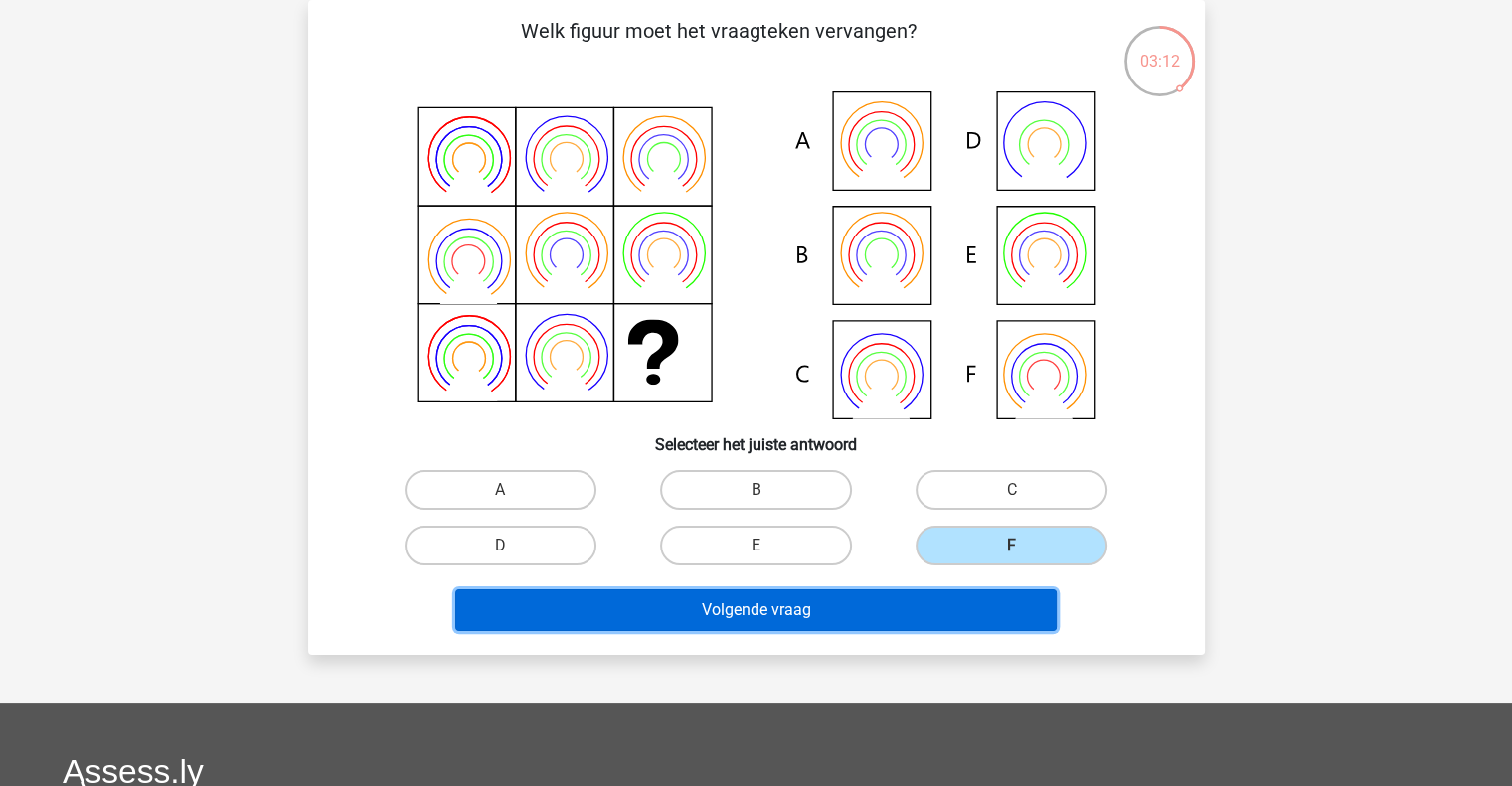 click on "Volgende vraag" at bounding box center (756, 610) 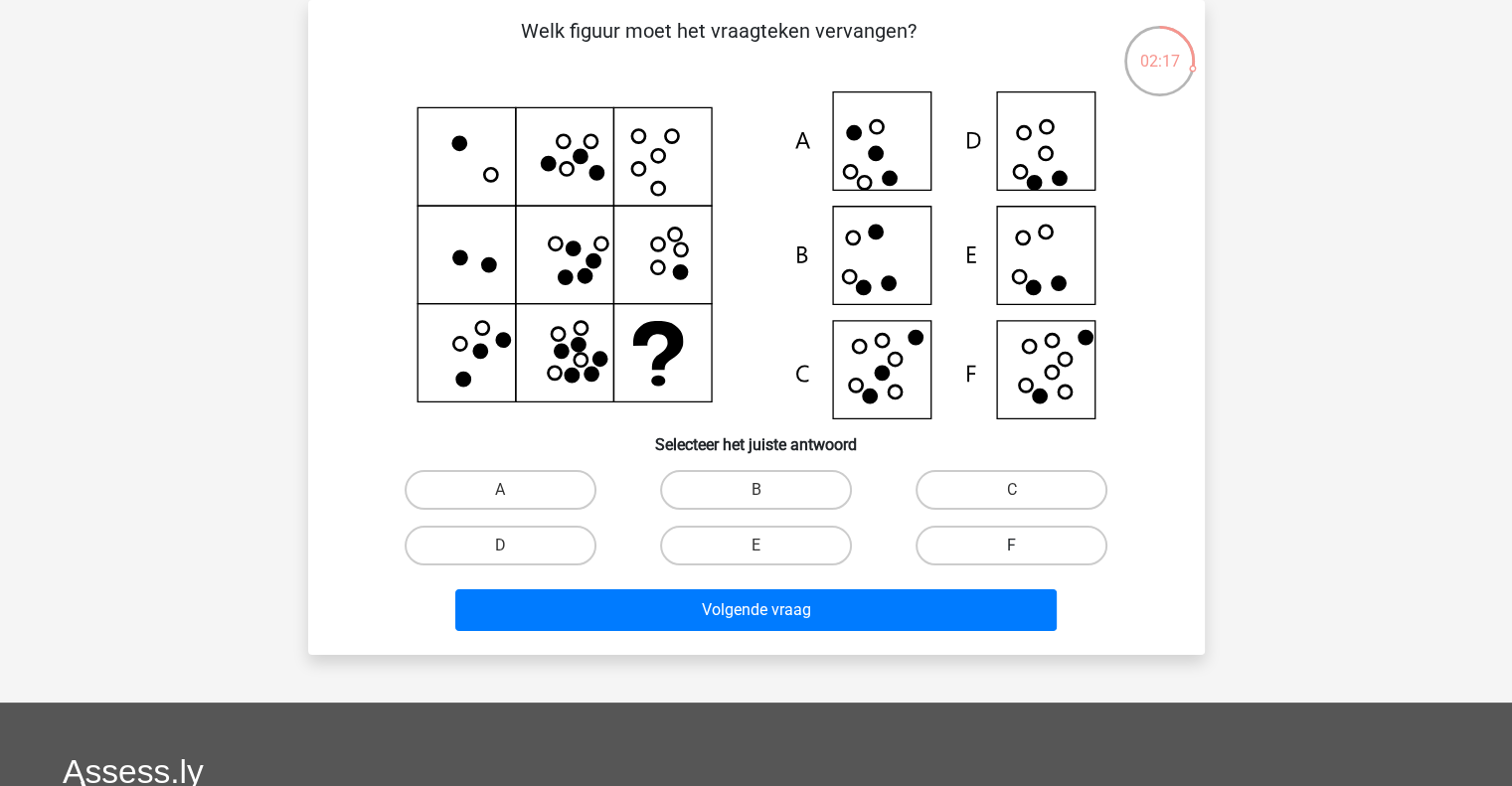 click on "F" at bounding box center (1011, 546) 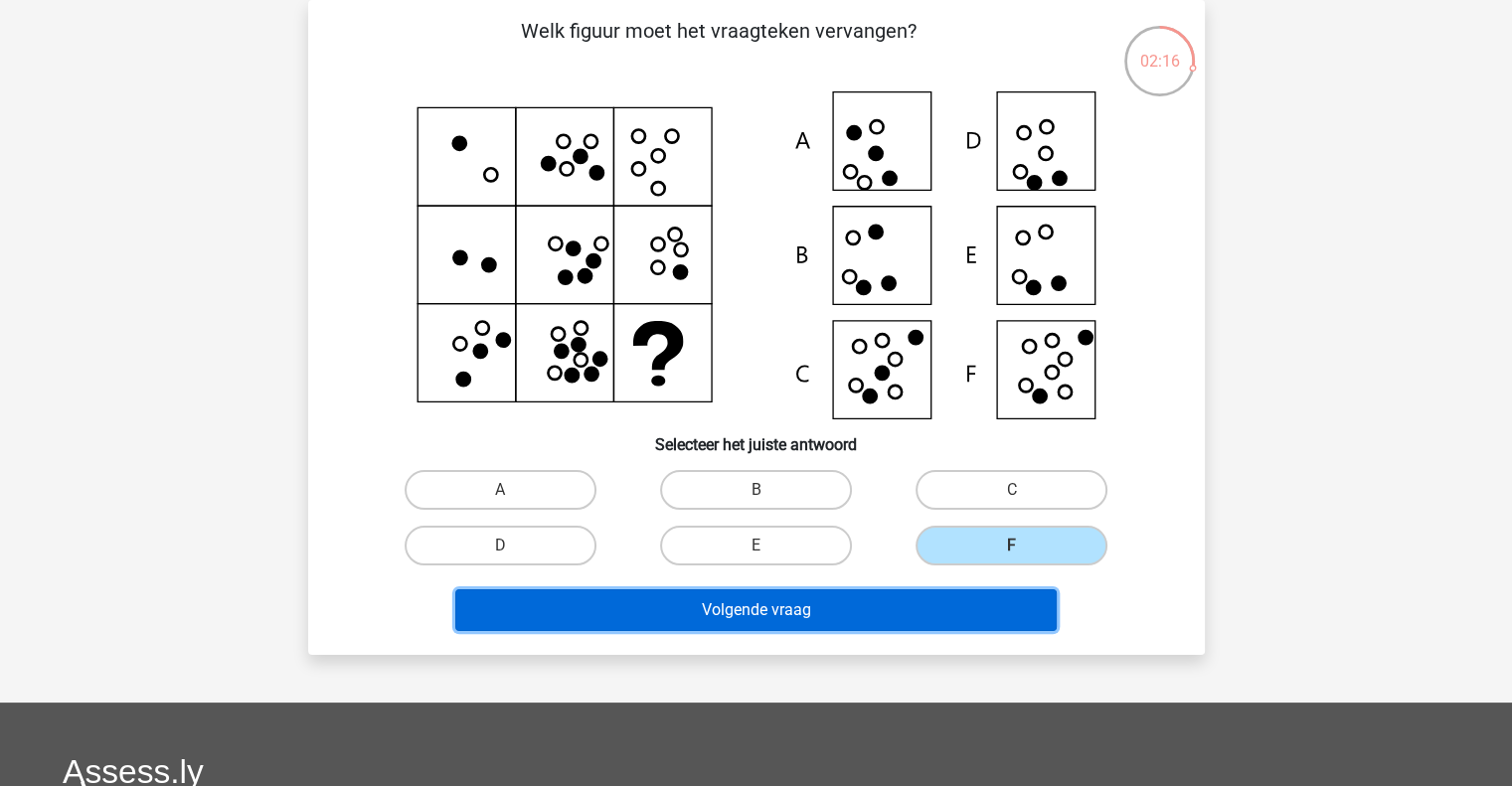 click on "Volgende vraag" at bounding box center (756, 610) 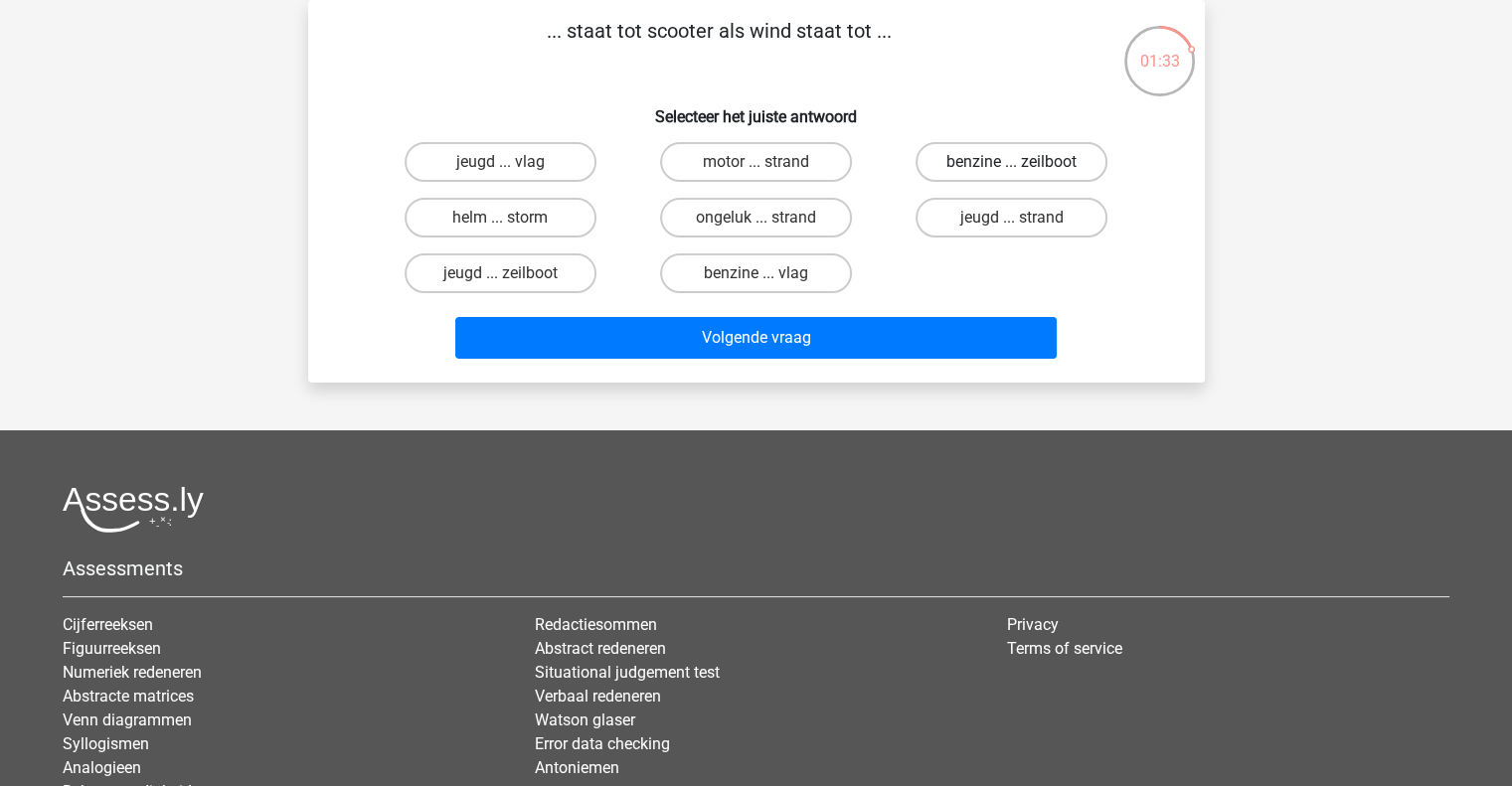 click on "benzine ... zeilboot" at bounding box center (1011, 162) 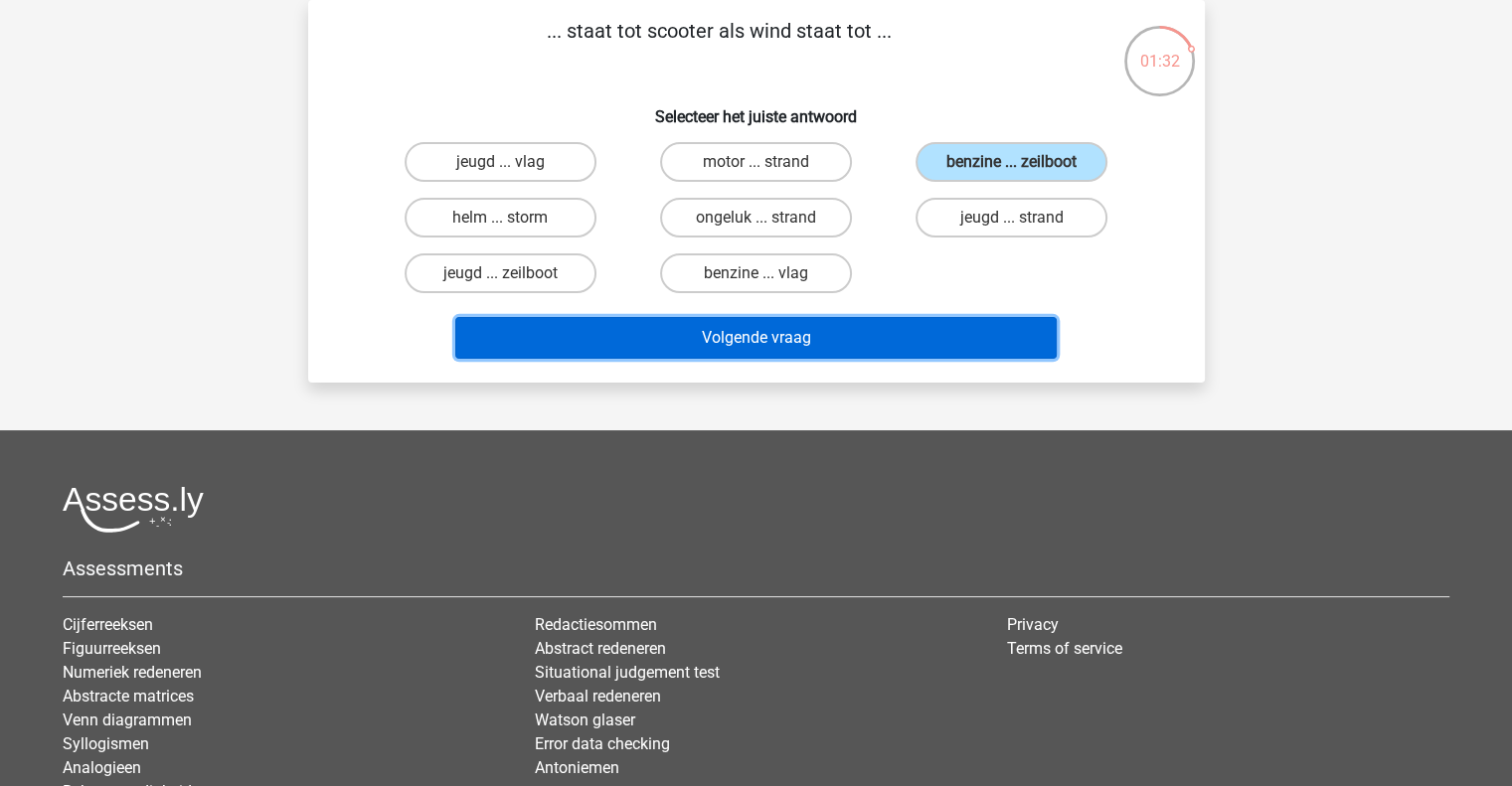 click on "Volgende vraag" at bounding box center (756, 338) 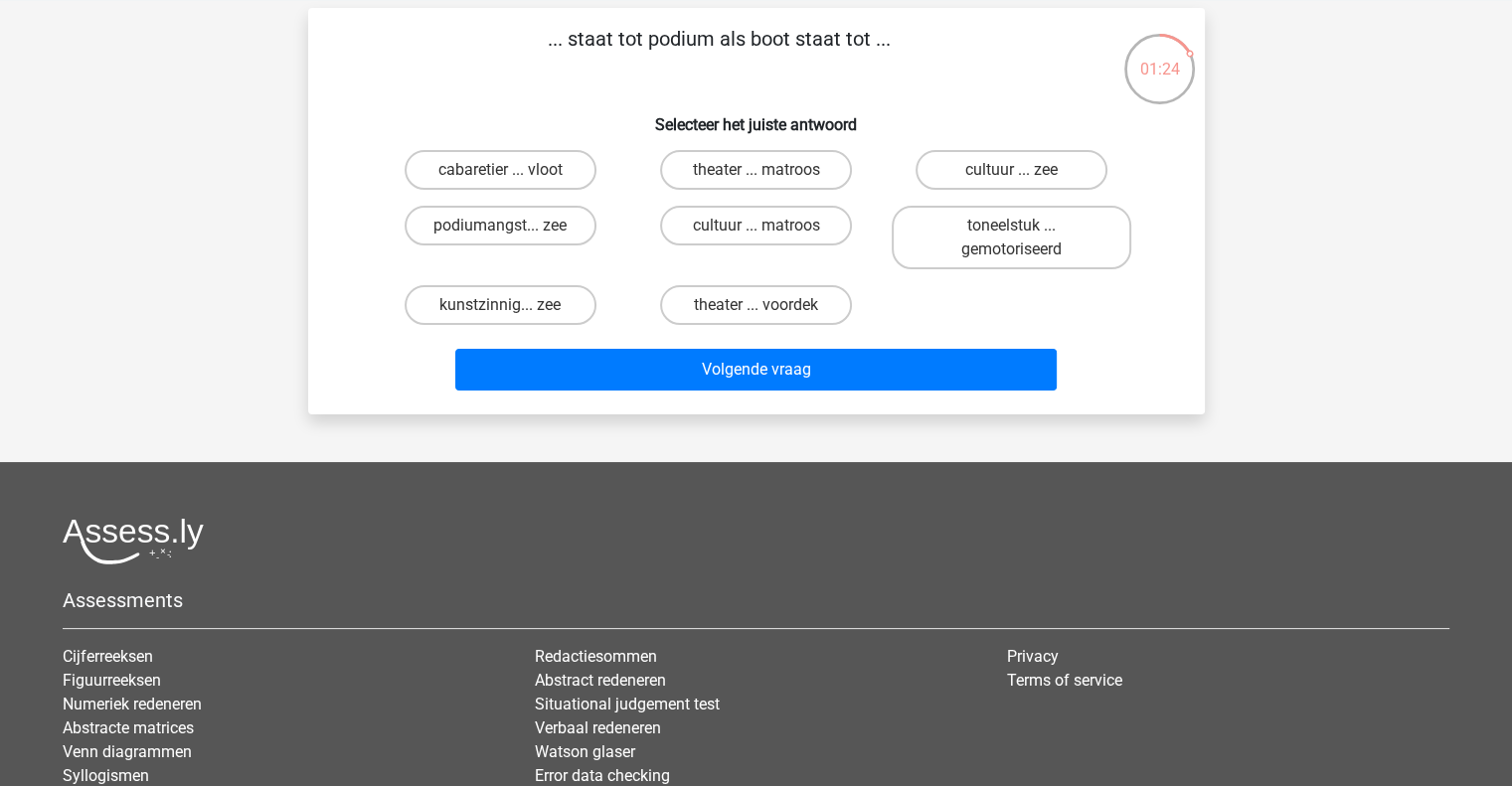 scroll, scrollTop: 93, scrollLeft: 0, axis: vertical 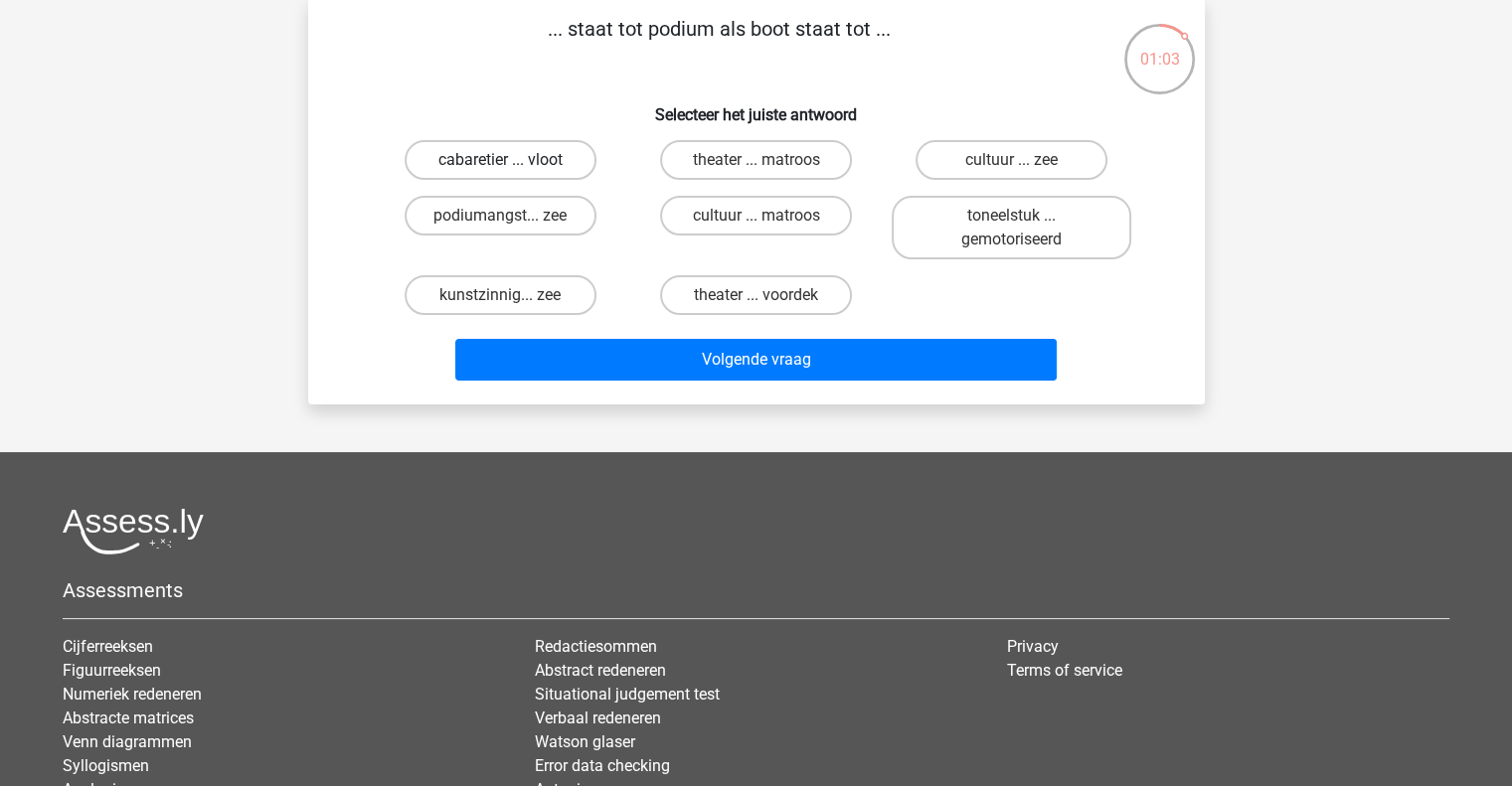 click on "cabaretier ... vloot" at bounding box center (500, 160) 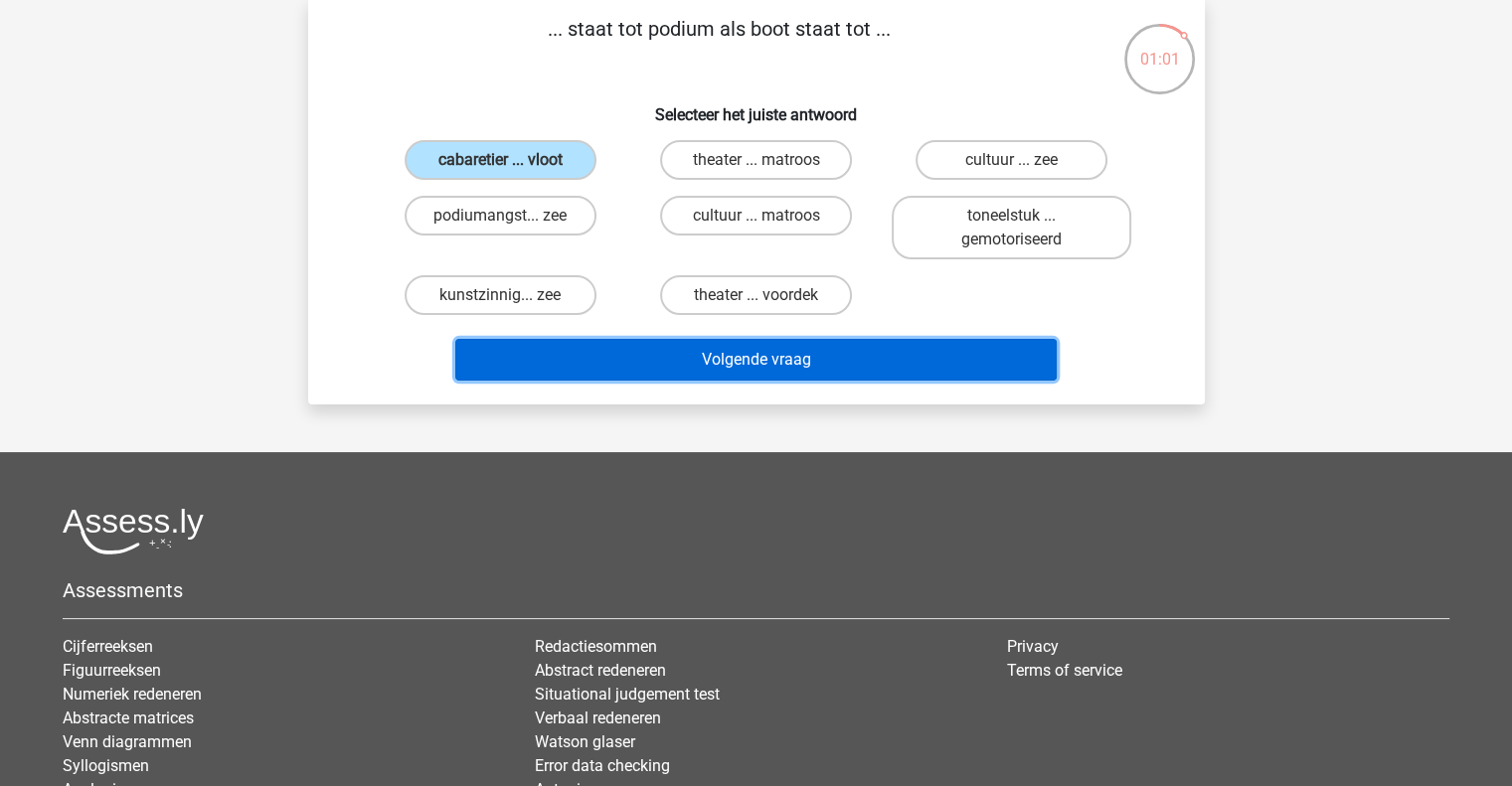 click on "Volgende vraag" at bounding box center (756, 360) 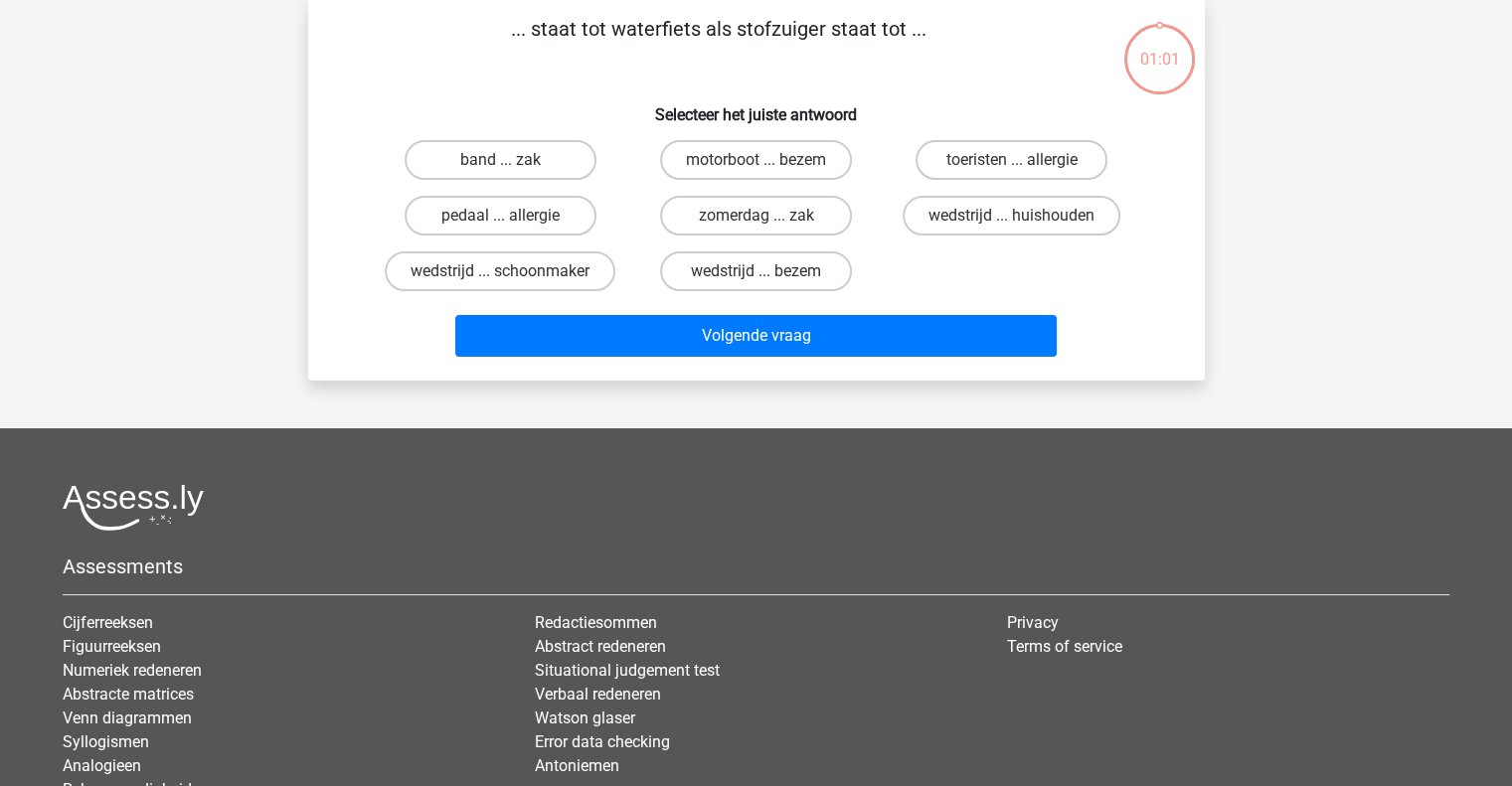 scroll, scrollTop: 91, scrollLeft: 0, axis: vertical 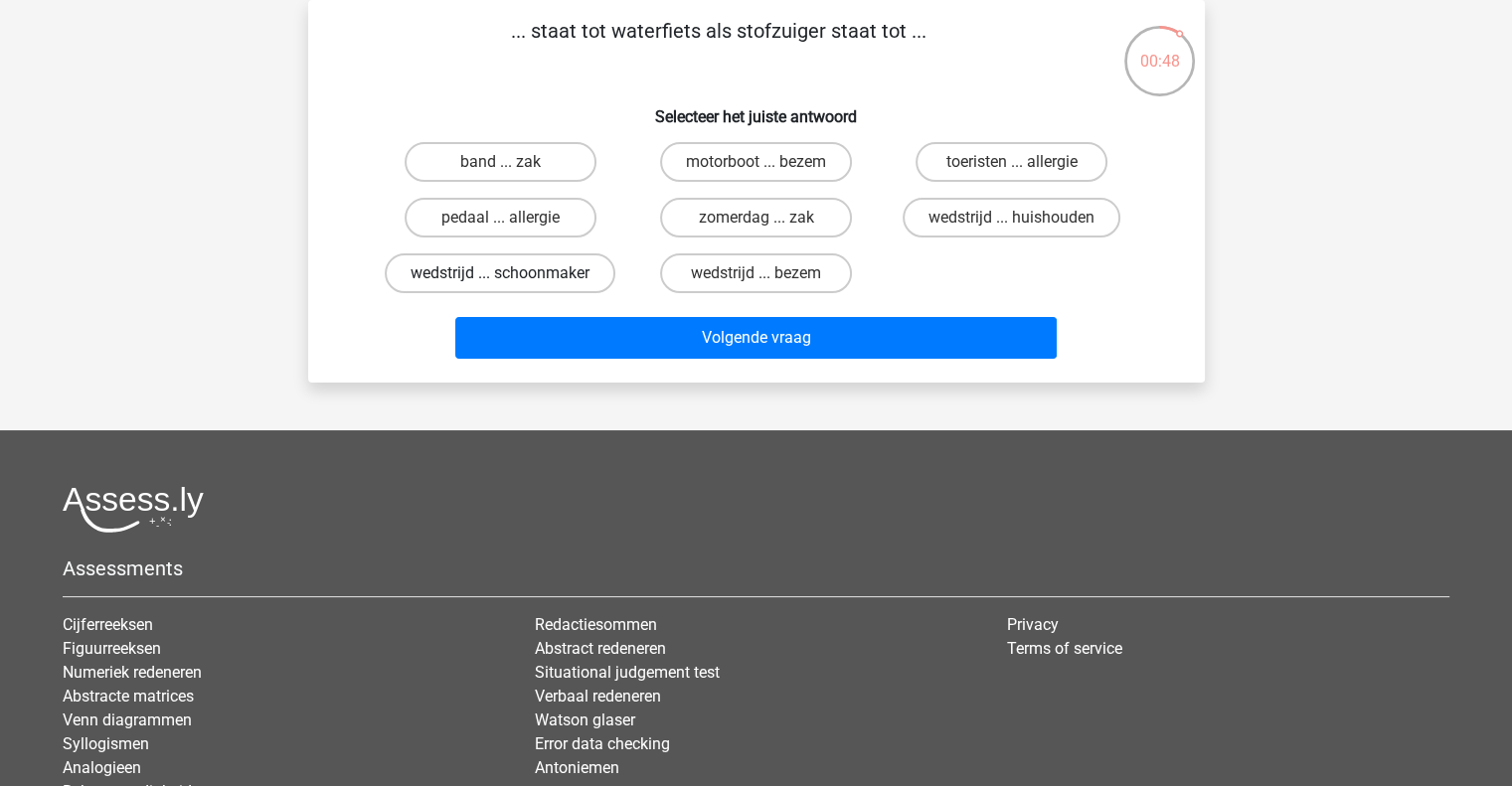 click on "wedstrijd ... schoonmaker" at bounding box center [500, 273] 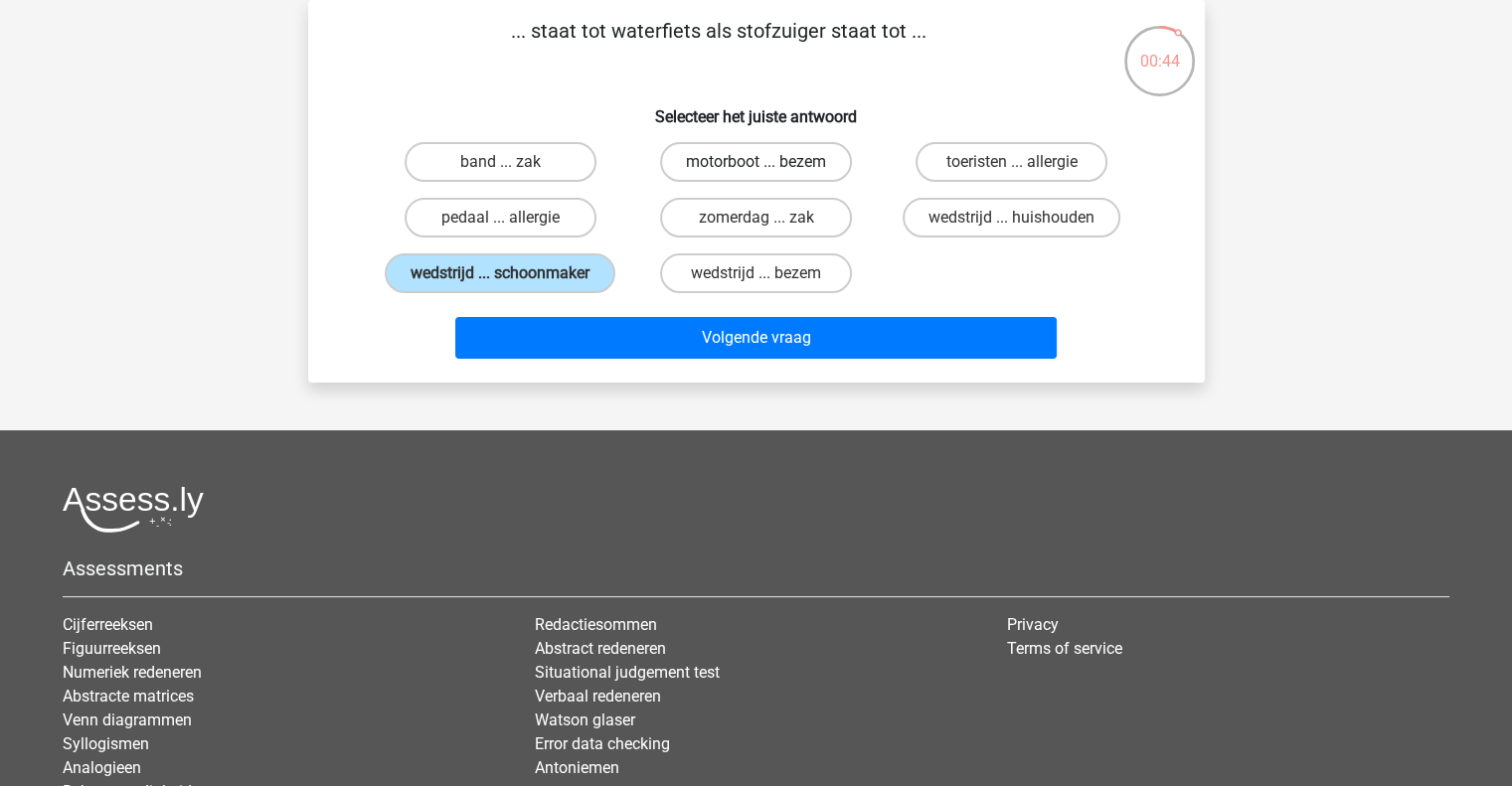click on "motorboot ... bezem" at bounding box center [756, 162] 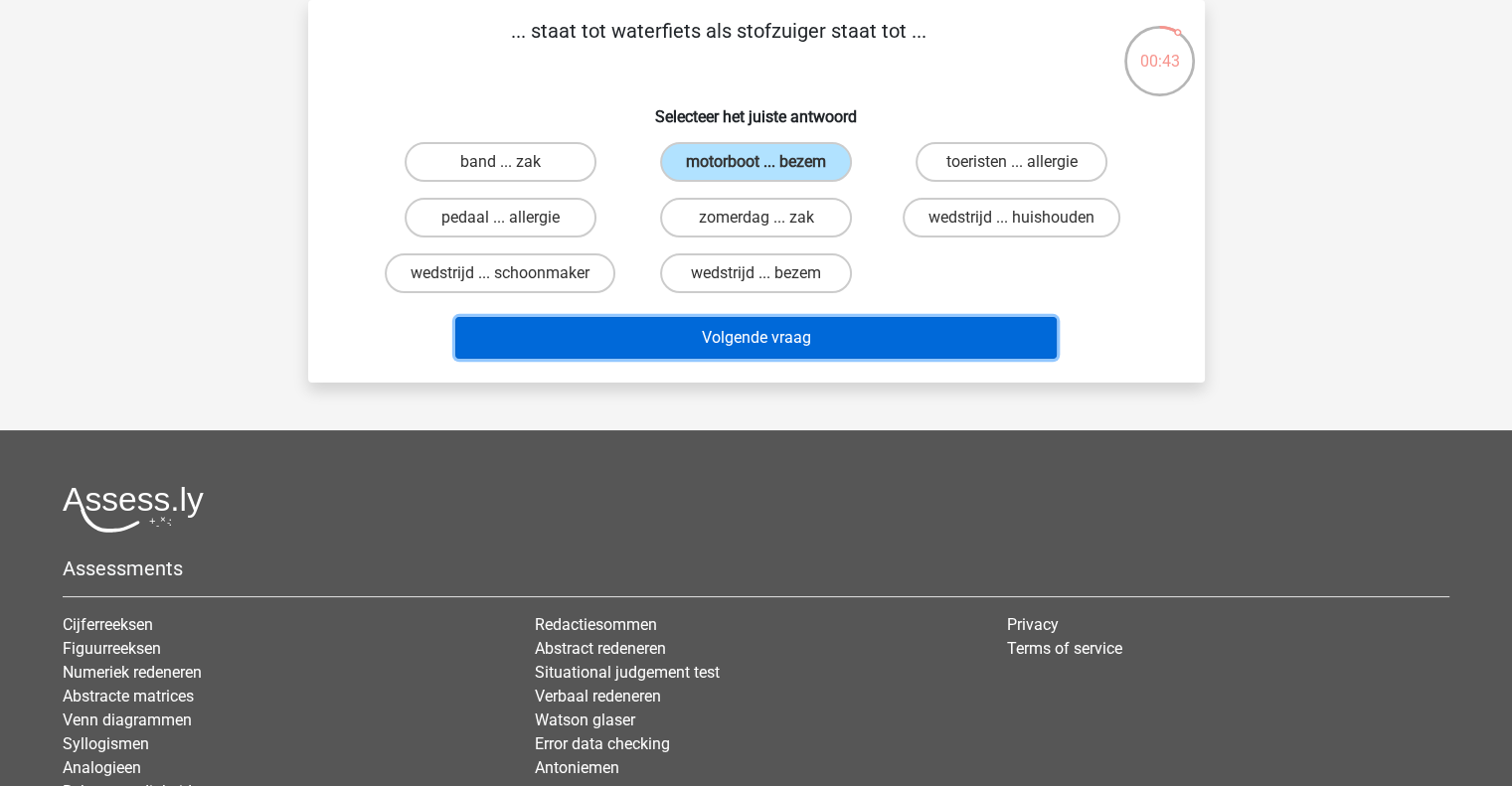 click on "Volgende vraag" at bounding box center (756, 338) 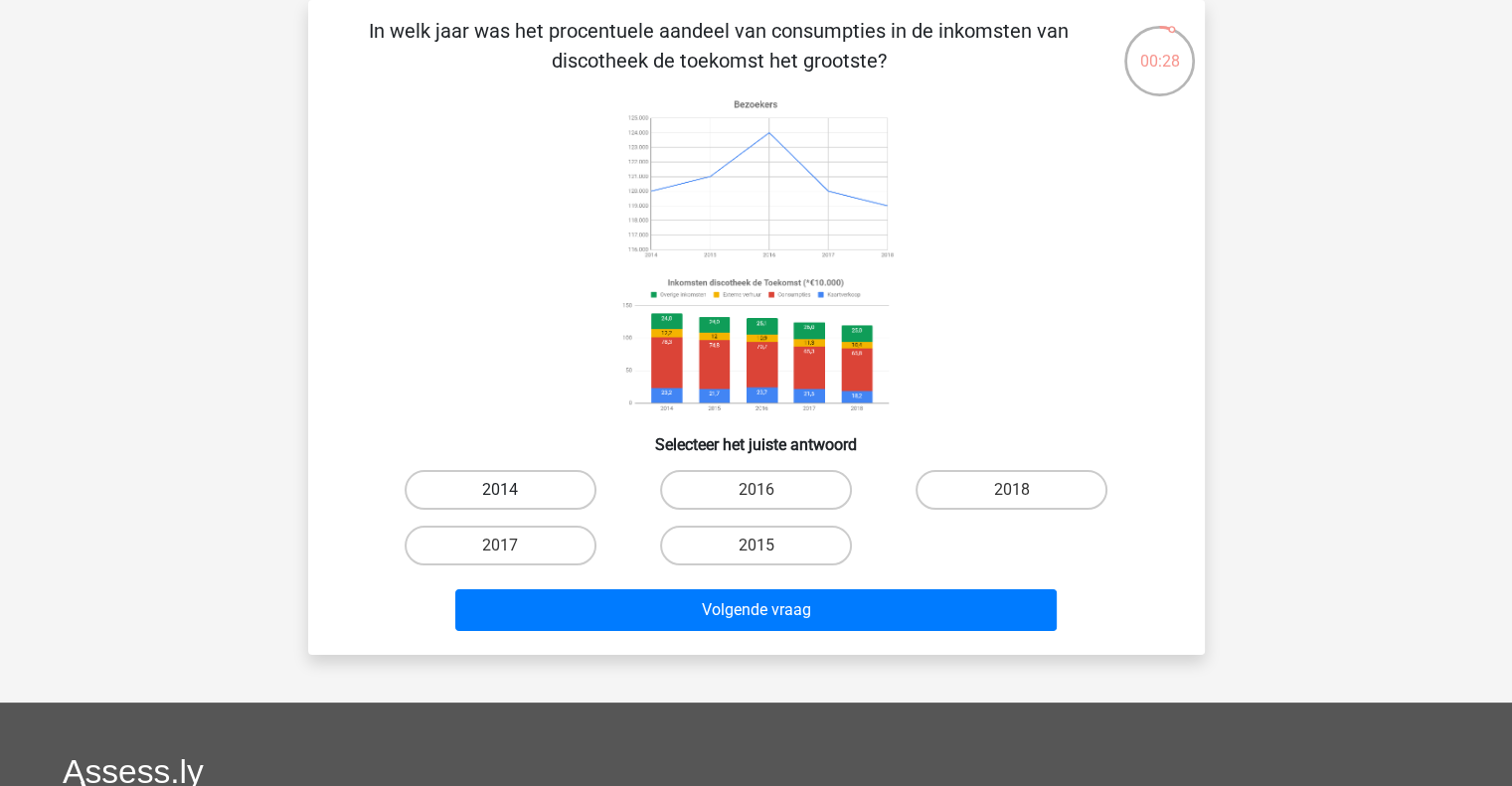 click on "2014" at bounding box center [500, 490] 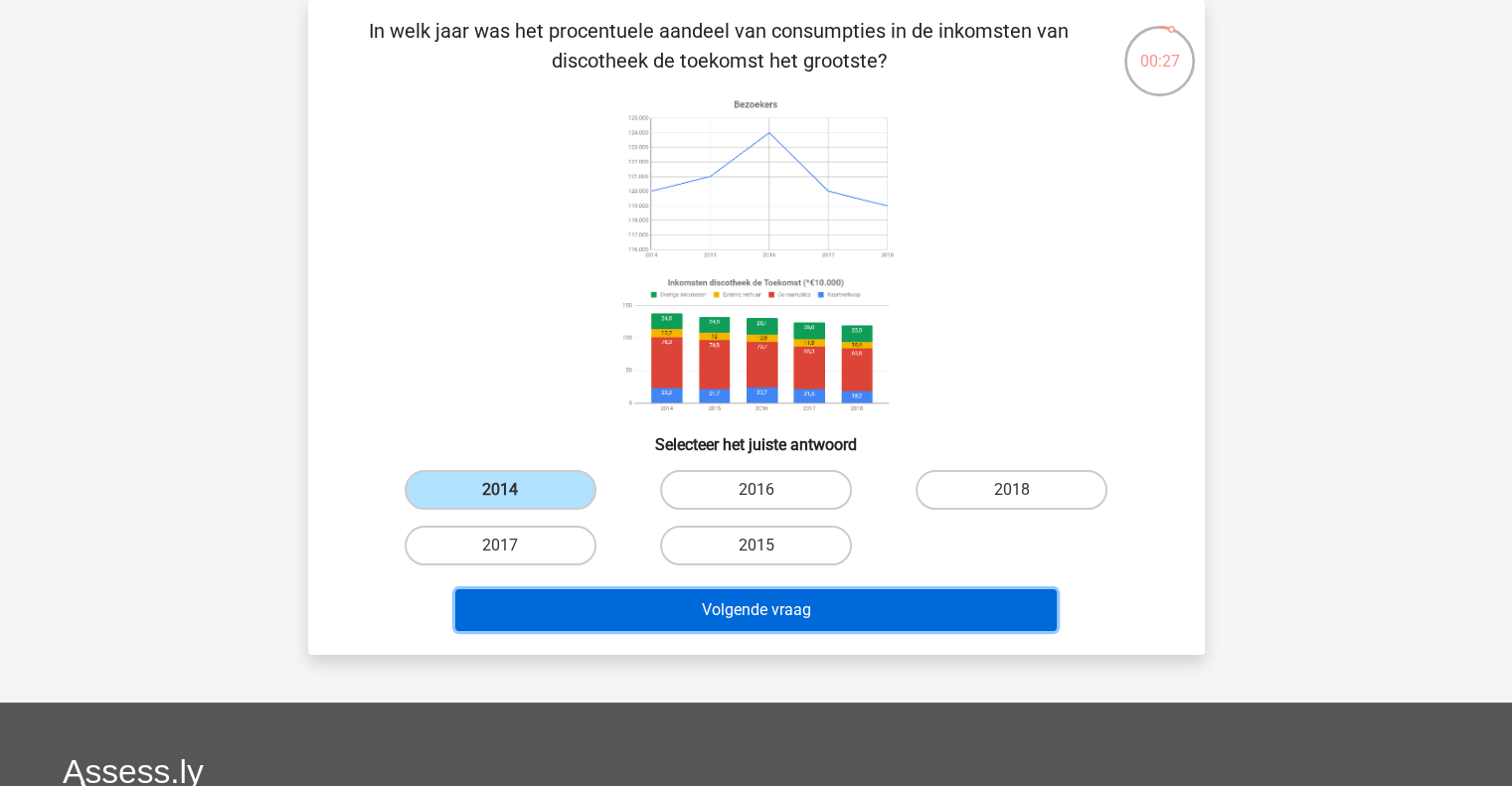 click on "Volgende vraag" at bounding box center (756, 610) 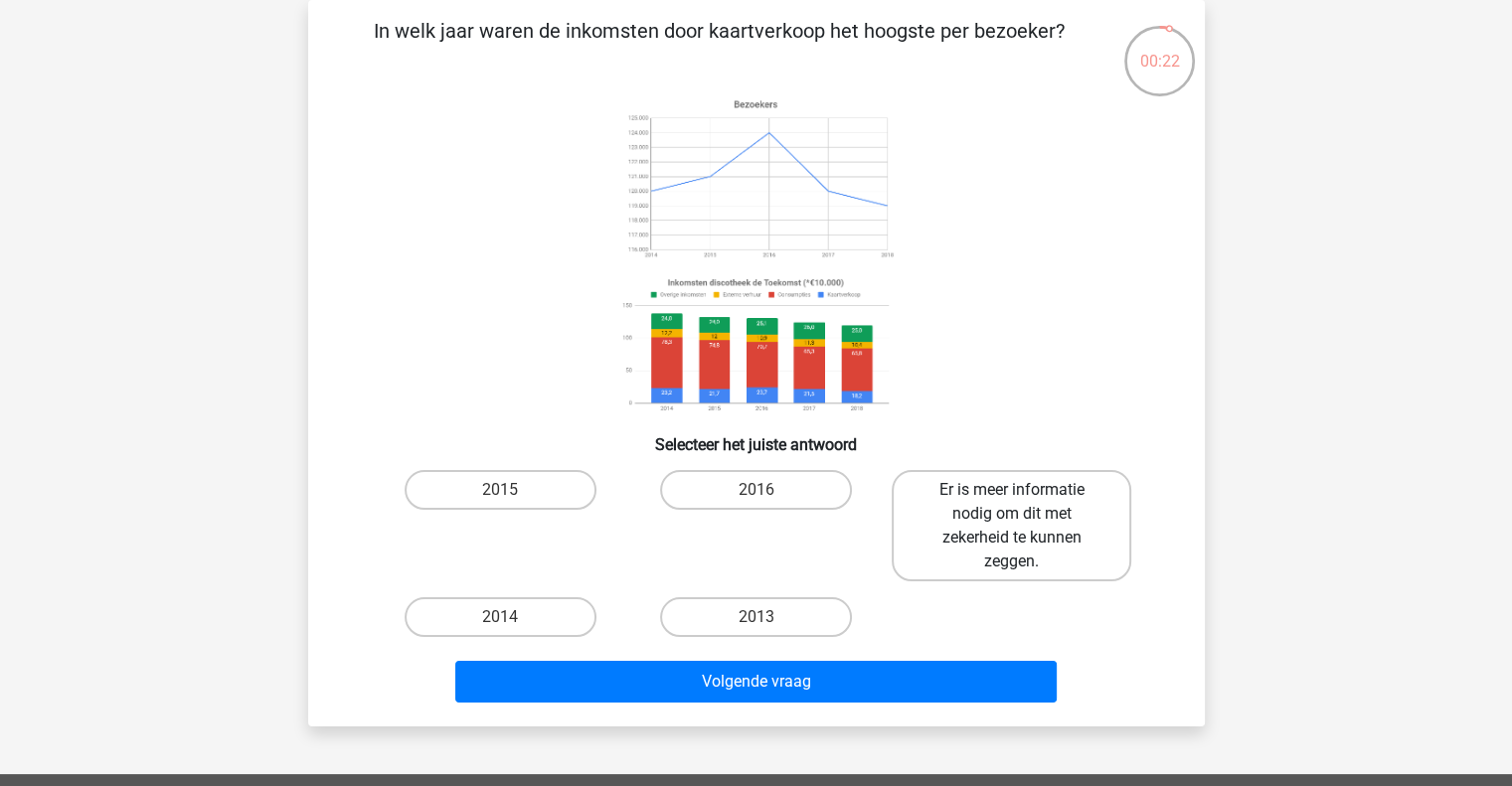 click on "Er is meer informatie nodig om dit met zekerheid te kunnen zeggen." at bounding box center (1011, 526) 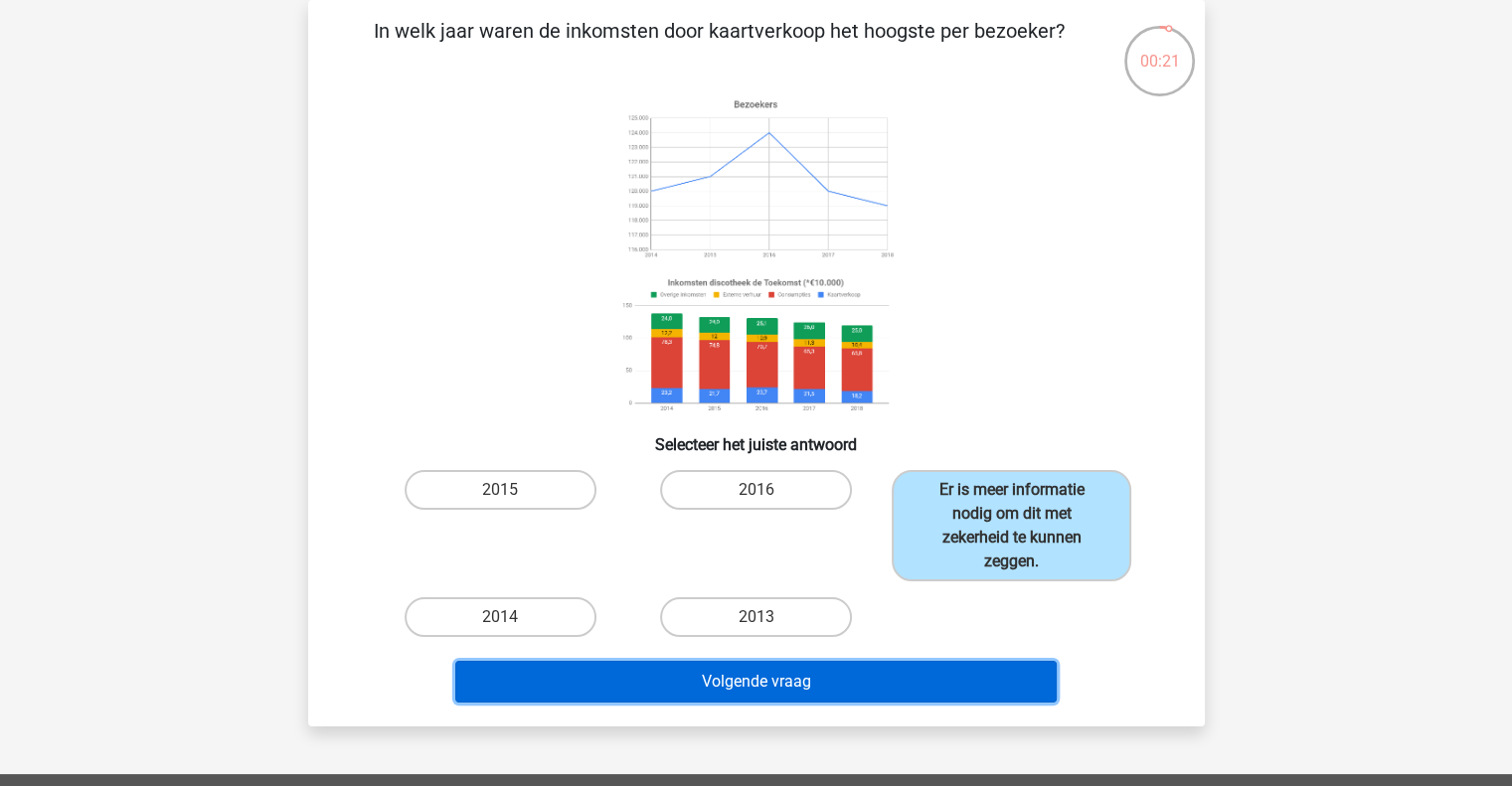 click on "Volgende vraag" at bounding box center (756, 682) 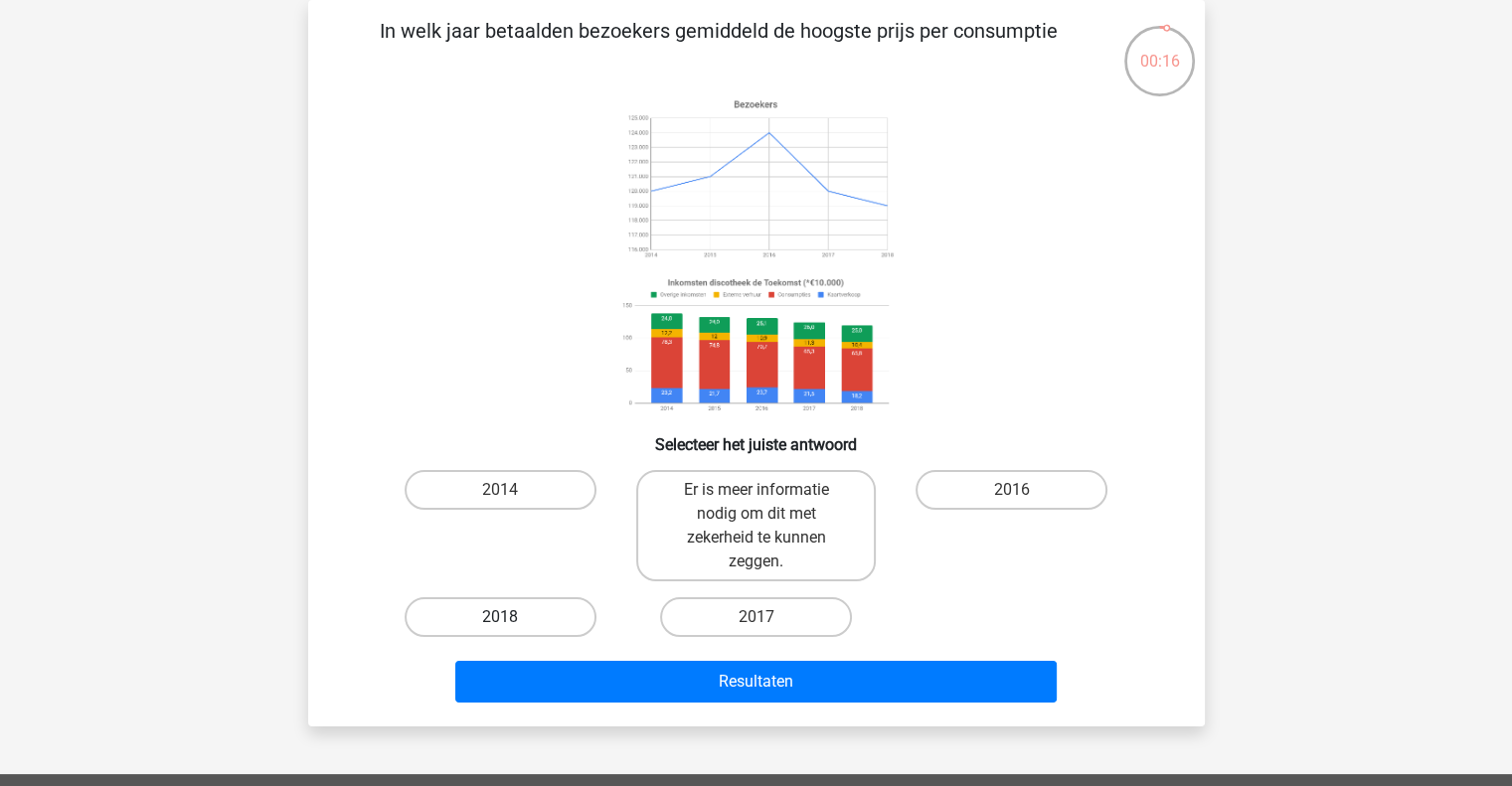 click on "2018" at bounding box center [500, 617] 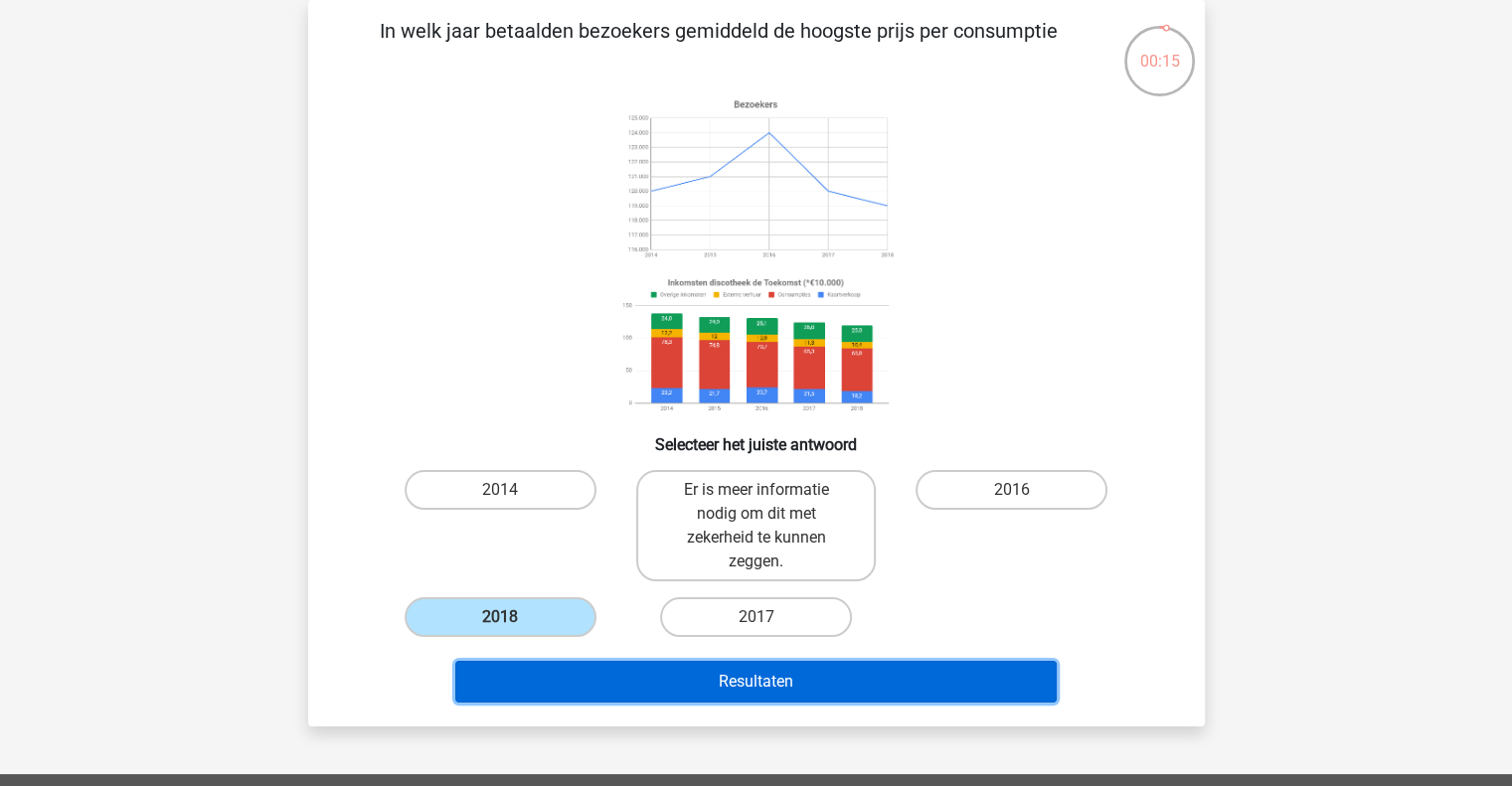click on "Resultaten" at bounding box center [756, 682] 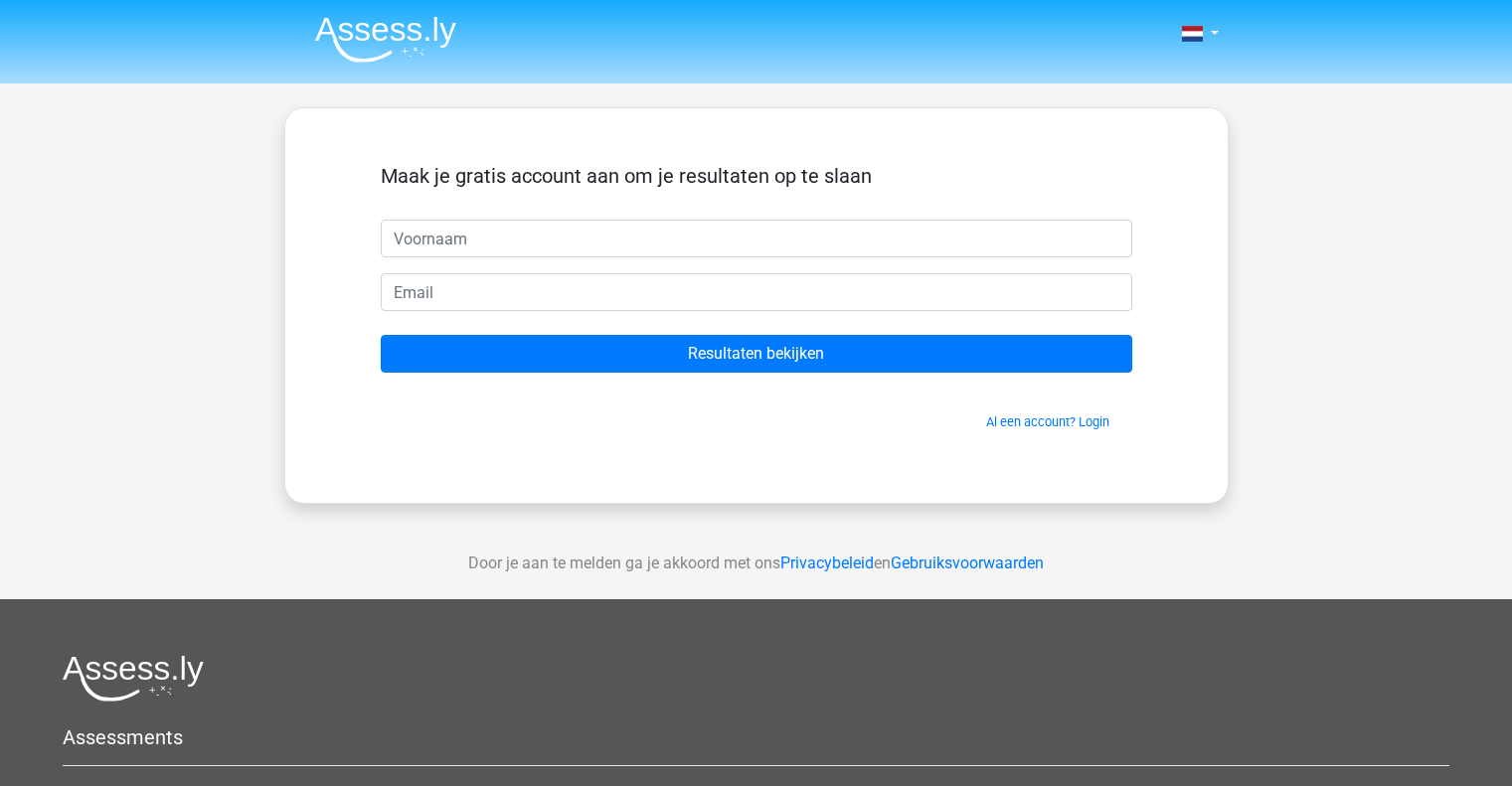 scroll, scrollTop: 0, scrollLeft: 0, axis: both 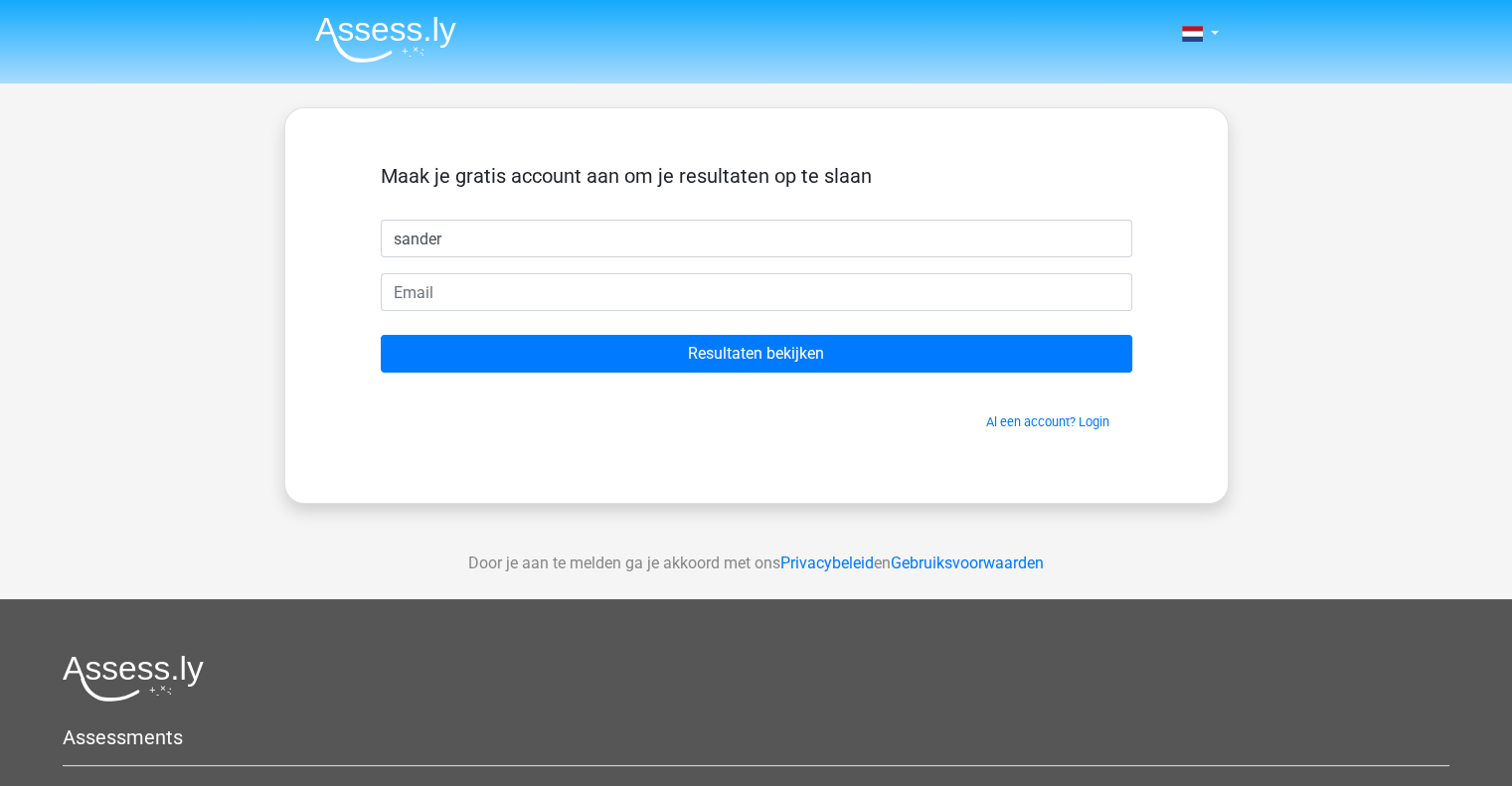 type on "sander" 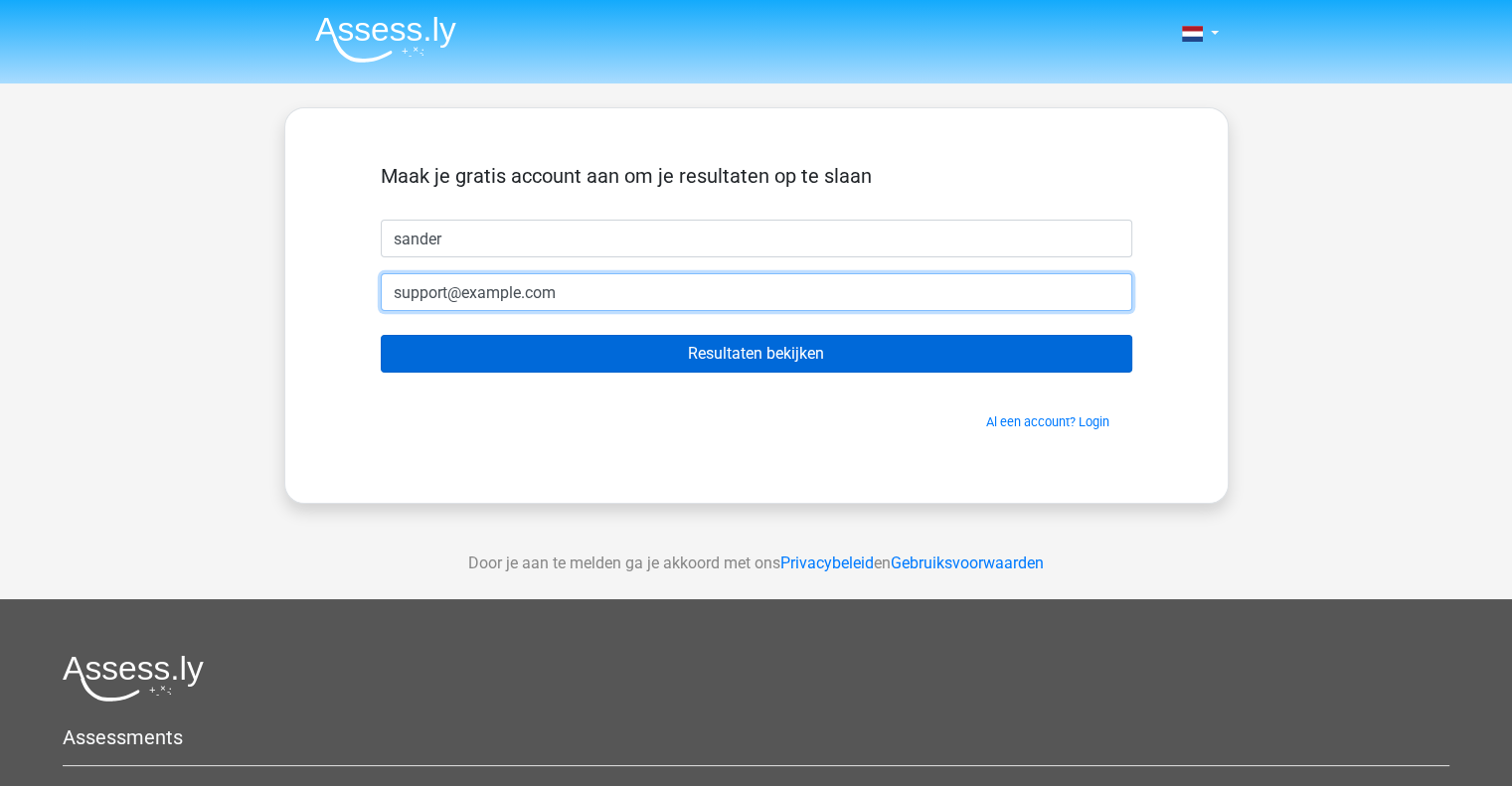 type on "support@example.com" 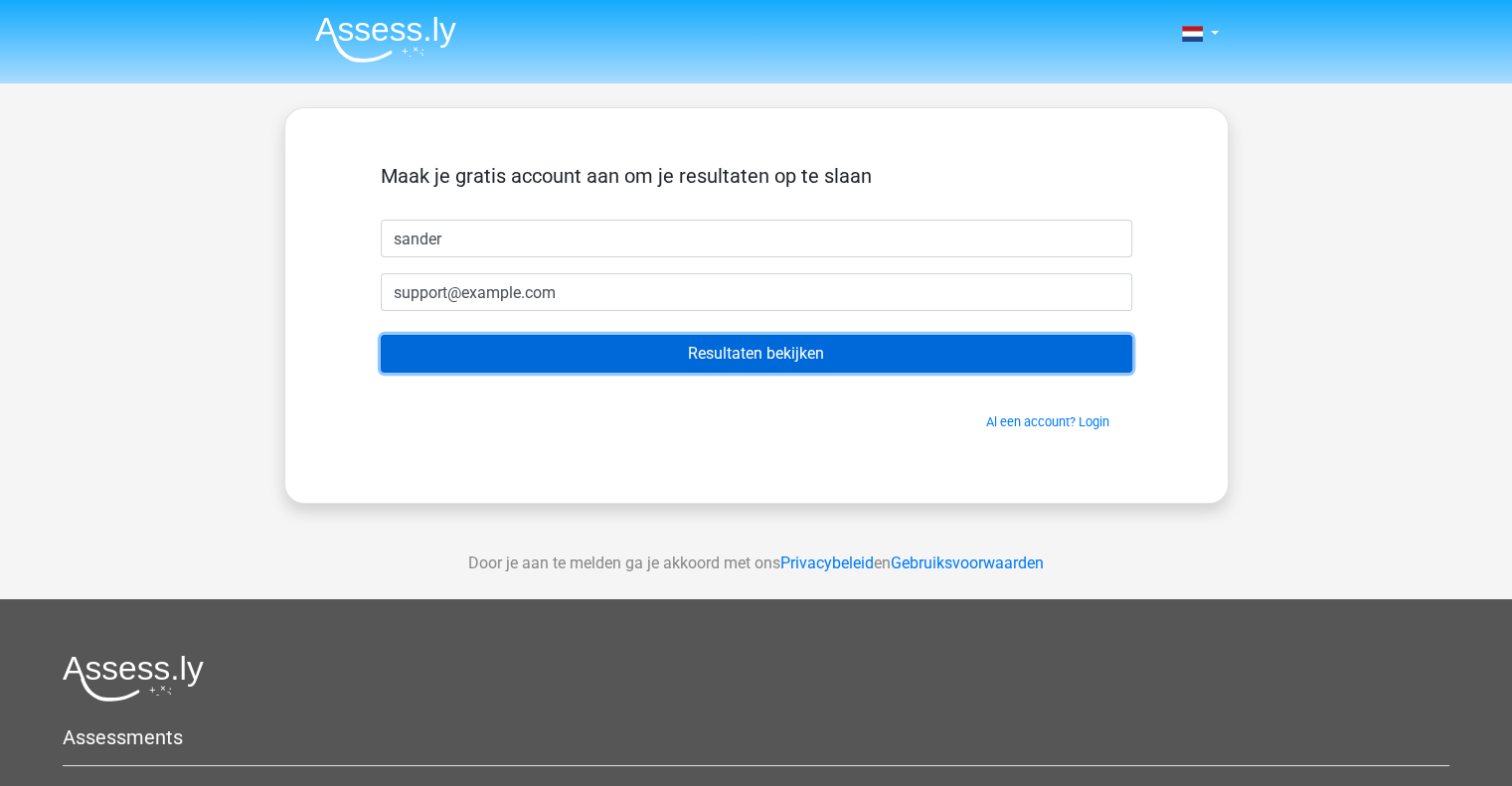 click on "Resultaten bekijken" at bounding box center (756, 354) 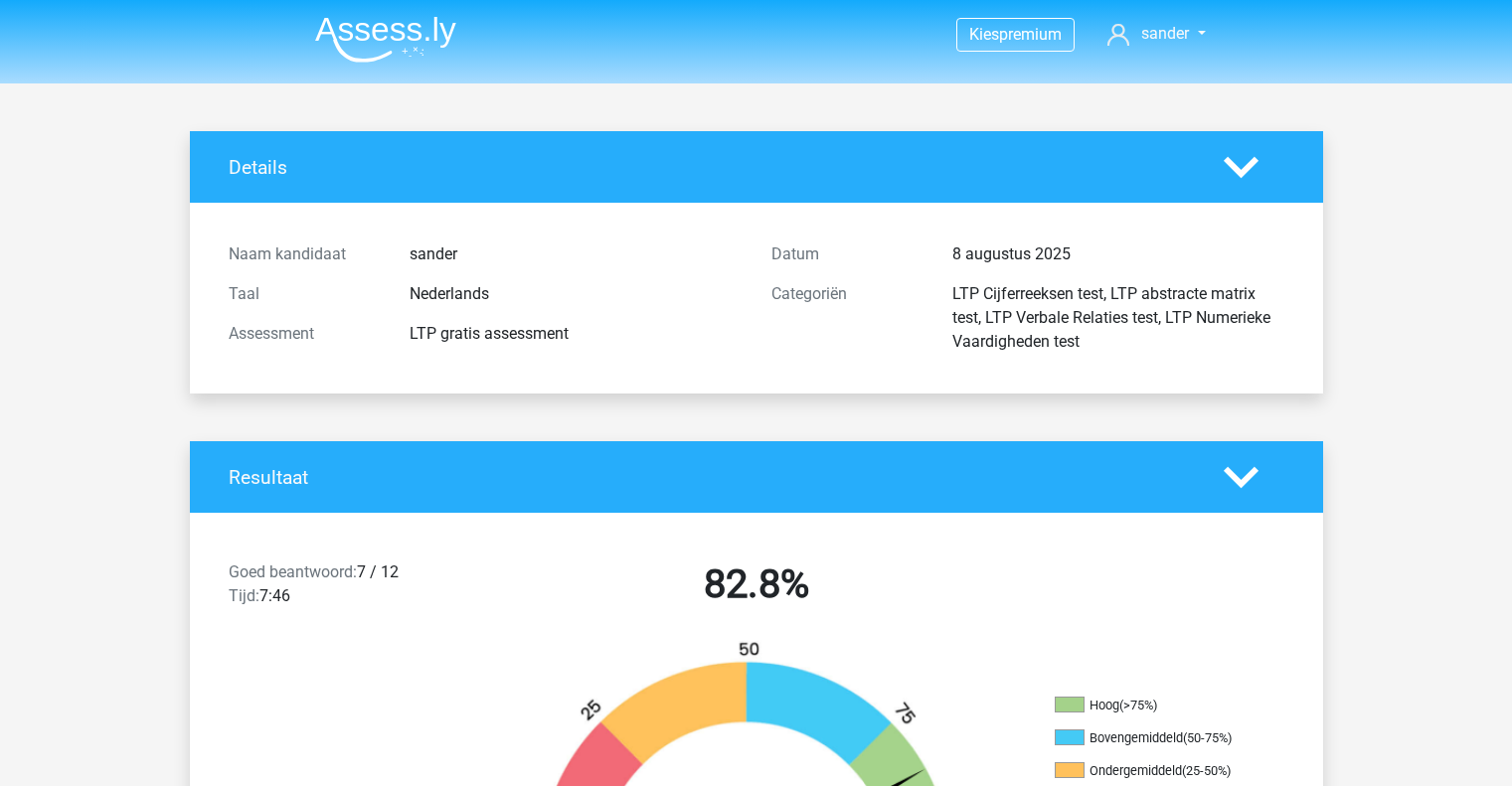 scroll, scrollTop: 0, scrollLeft: 0, axis: both 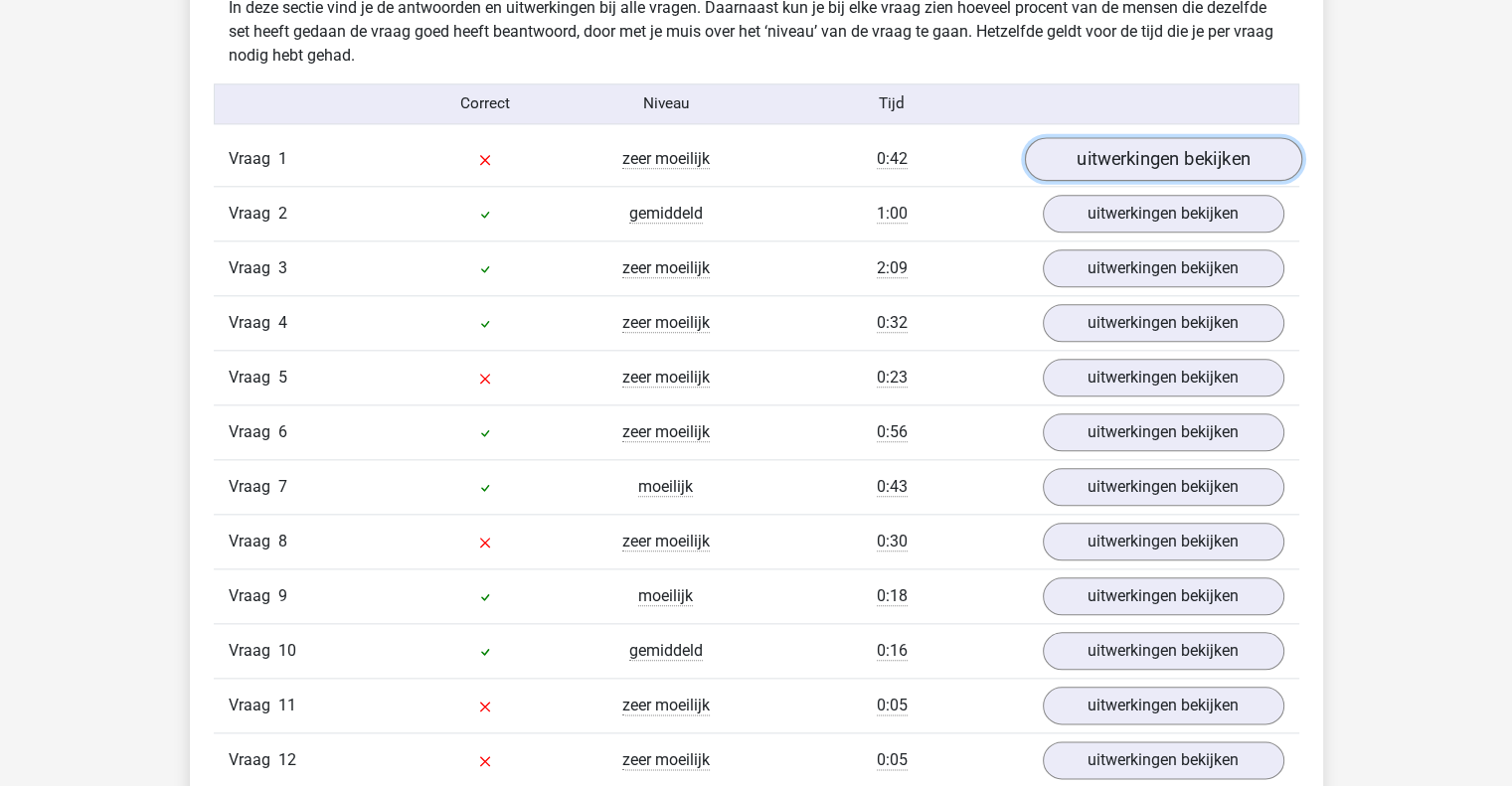click on "uitwerkingen bekijken" at bounding box center (1162, 159) 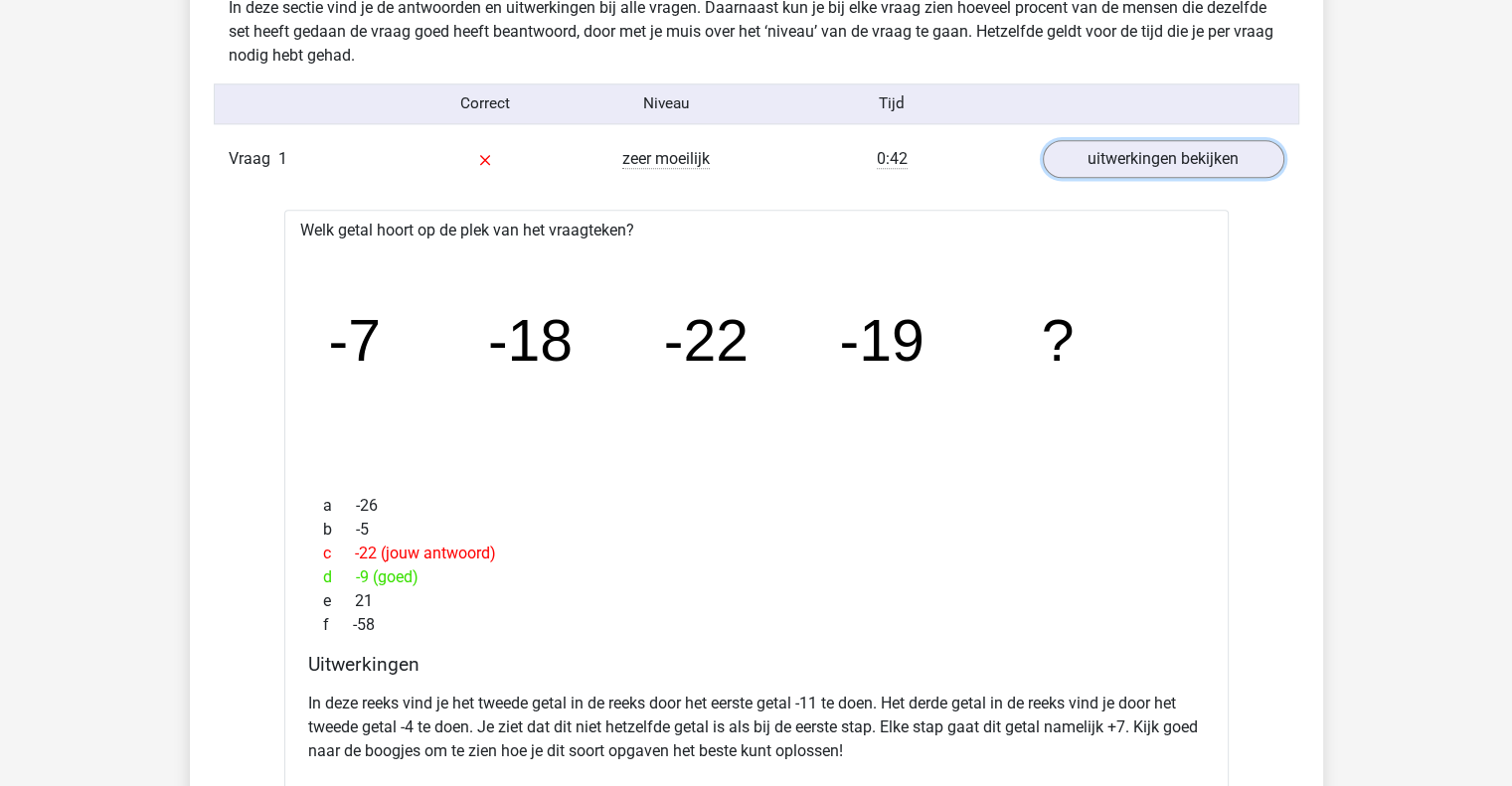 scroll, scrollTop: 2203, scrollLeft: 0, axis: vertical 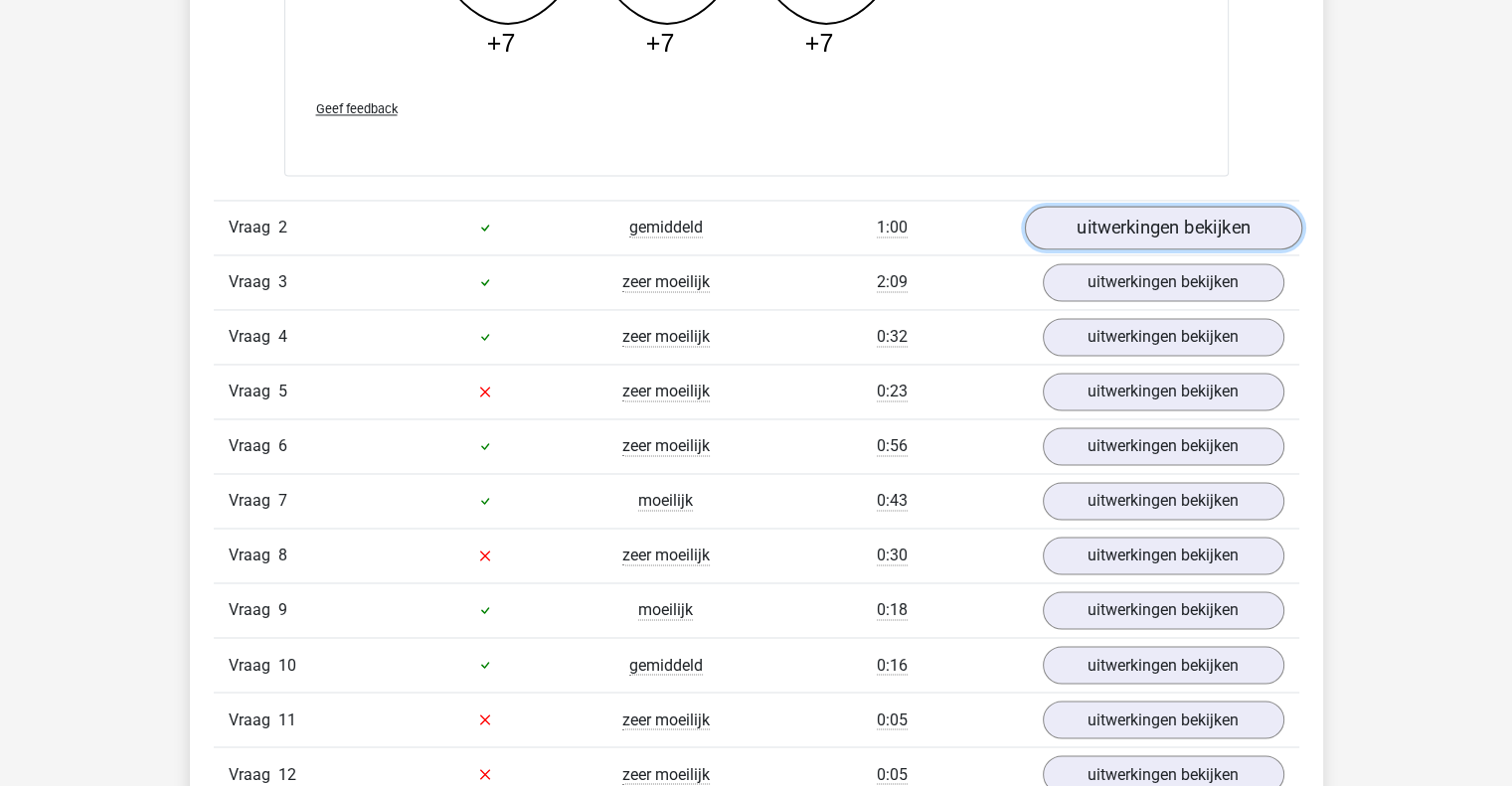 click on "uitwerkingen bekijken" at bounding box center (1162, 228) 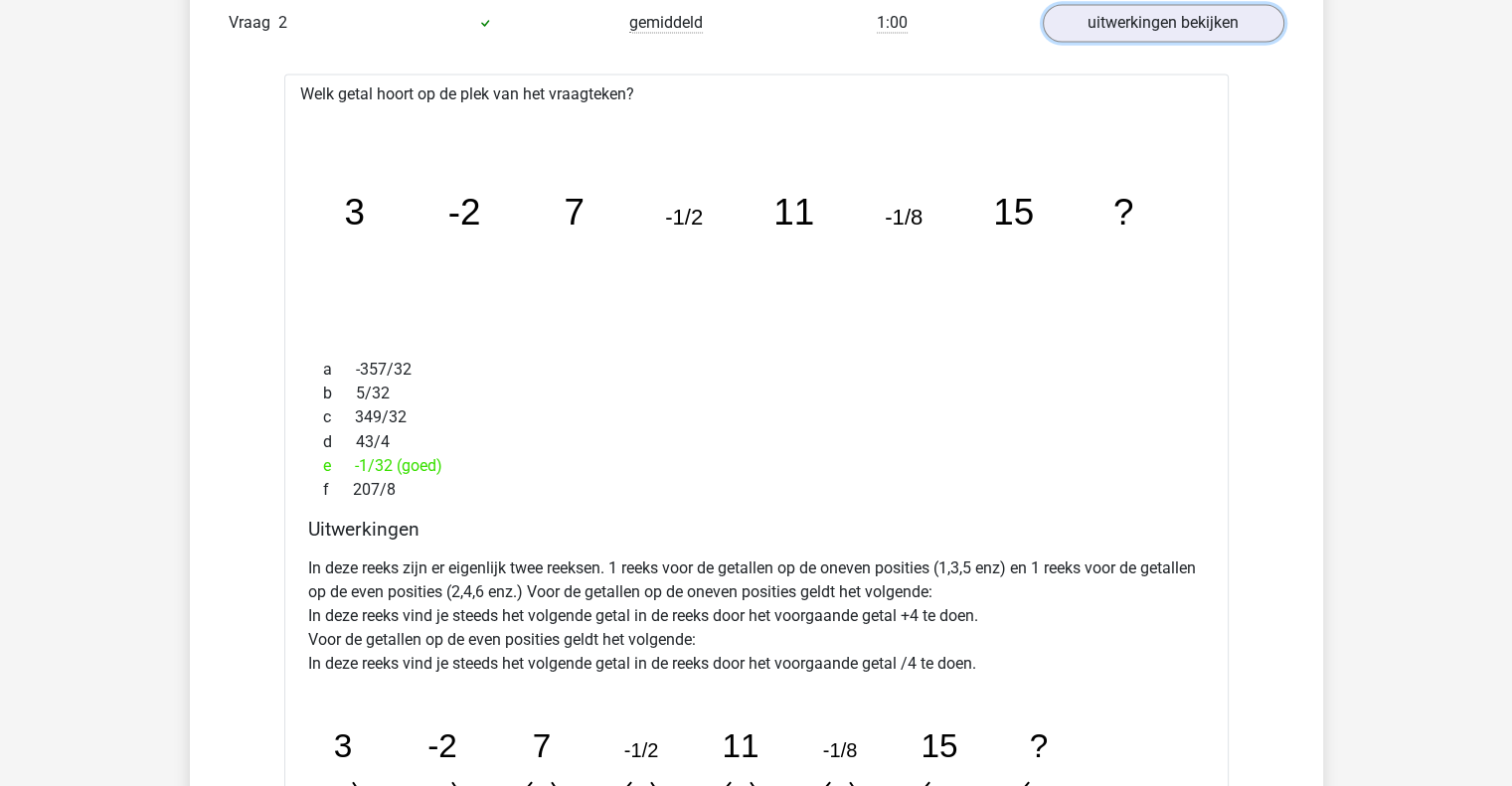 scroll, scrollTop: 3417, scrollLeft: 0, axis: vertical 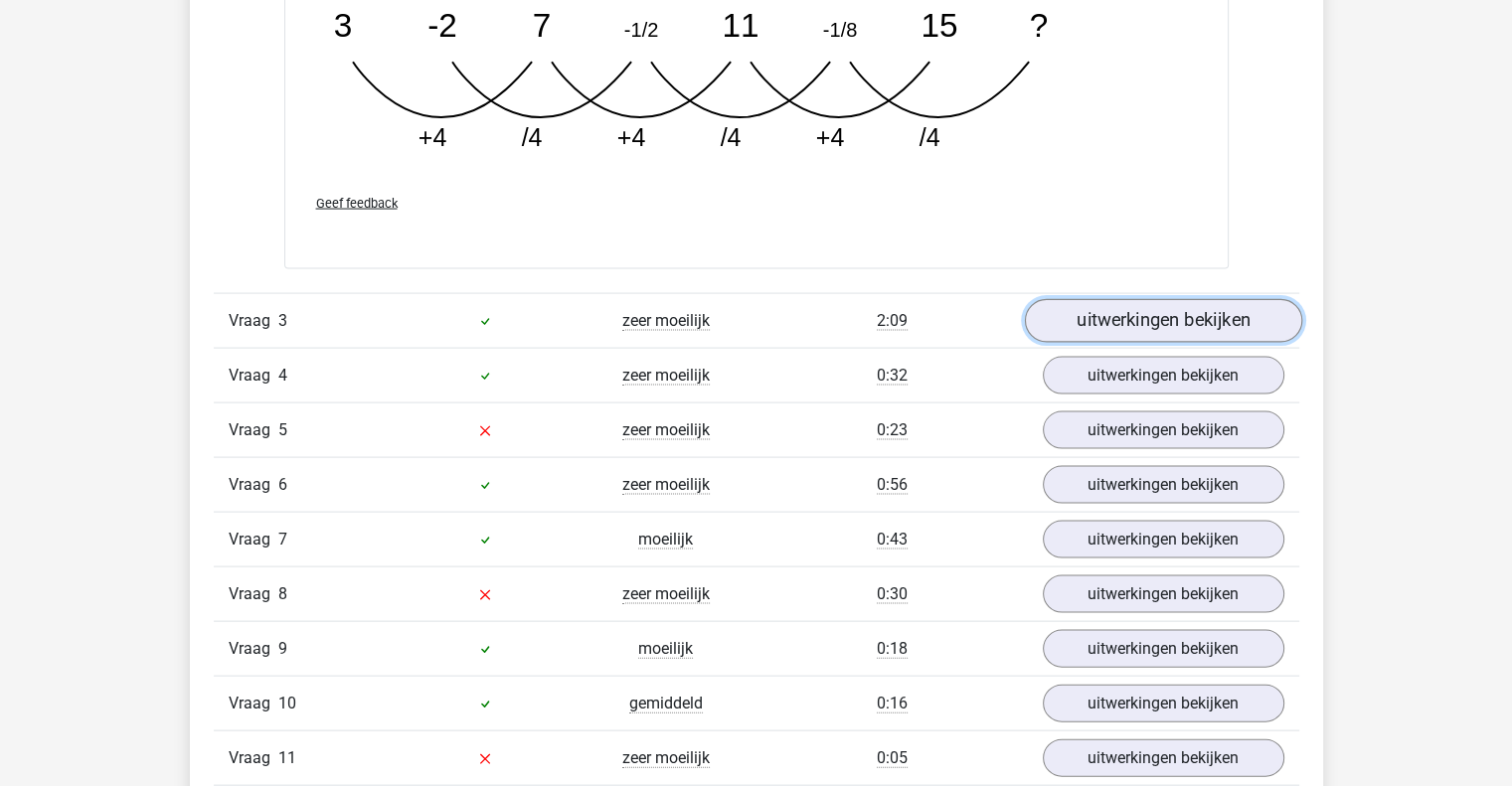 click on "uitwerkingen bekijken" at bounding box center [1162, 321] 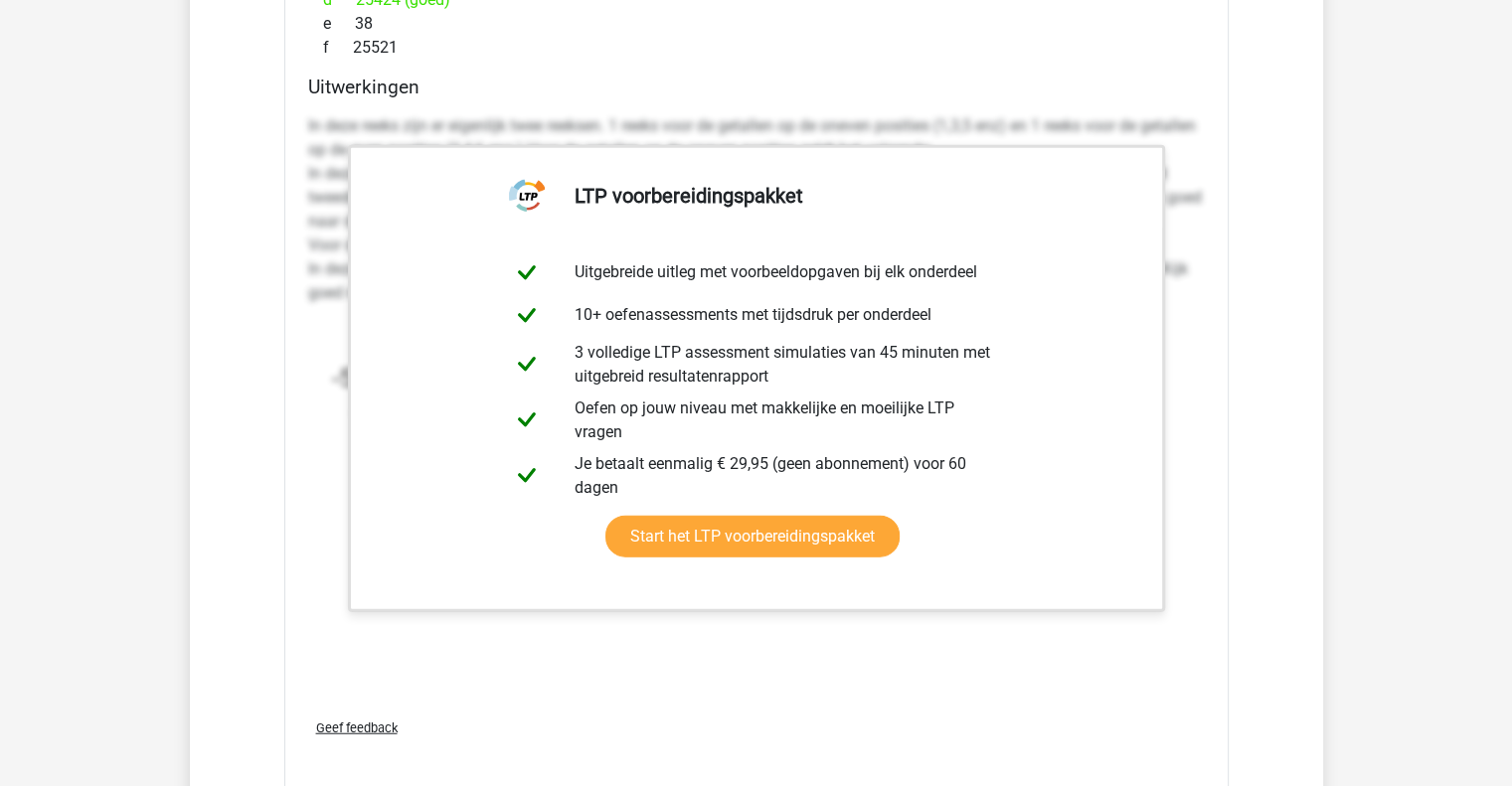 scroll, scrollTop: 4686, scrollLeft: 0, axis: vertical 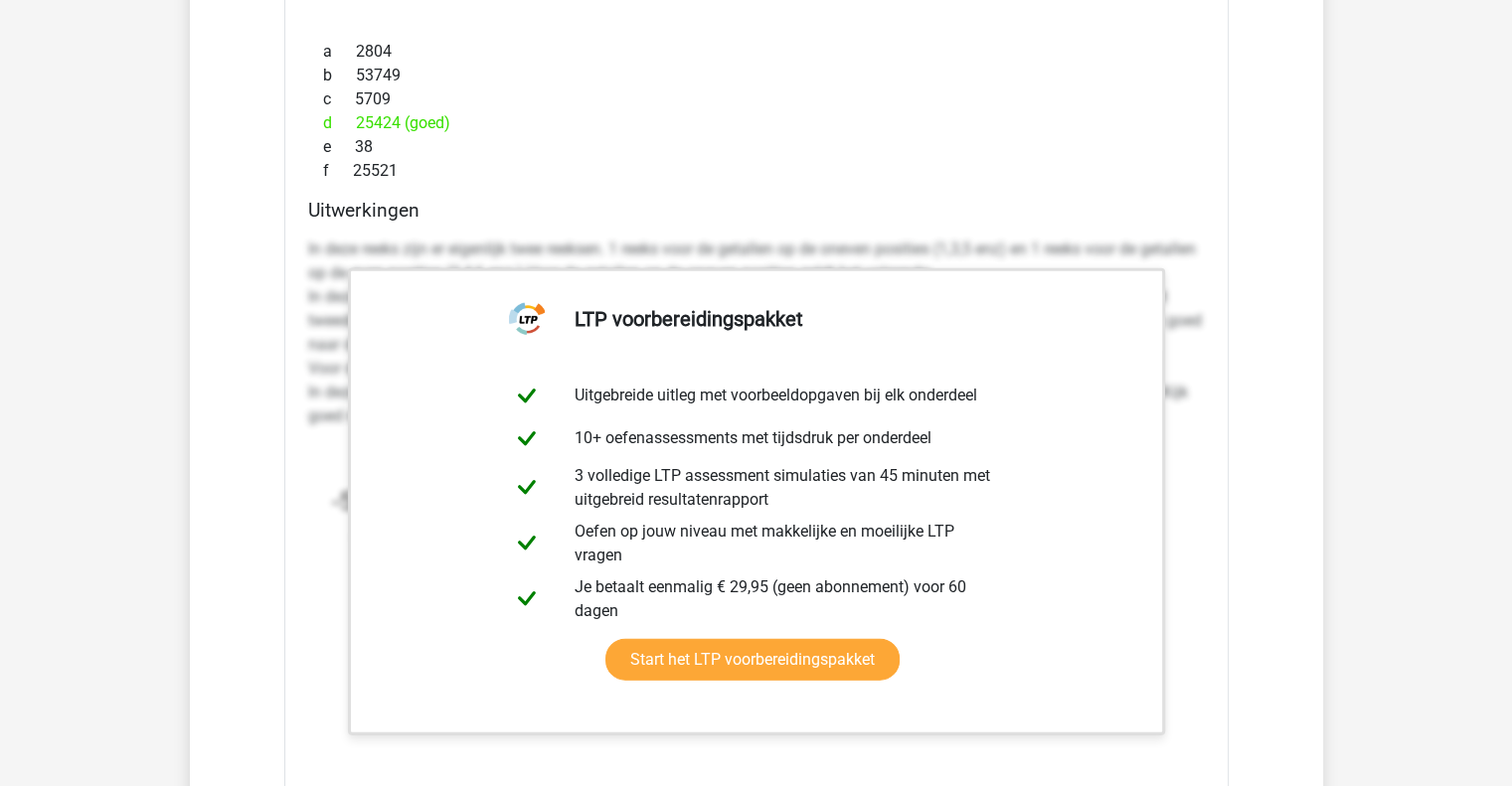 click on "Welk getal hoort op de plek van het vraagteken?
image/svg+xml
-5
4
-11
35
-22
314
-38
2825
-59
?
a
2804
b
c
d e f" at bounding box center (756, 336) 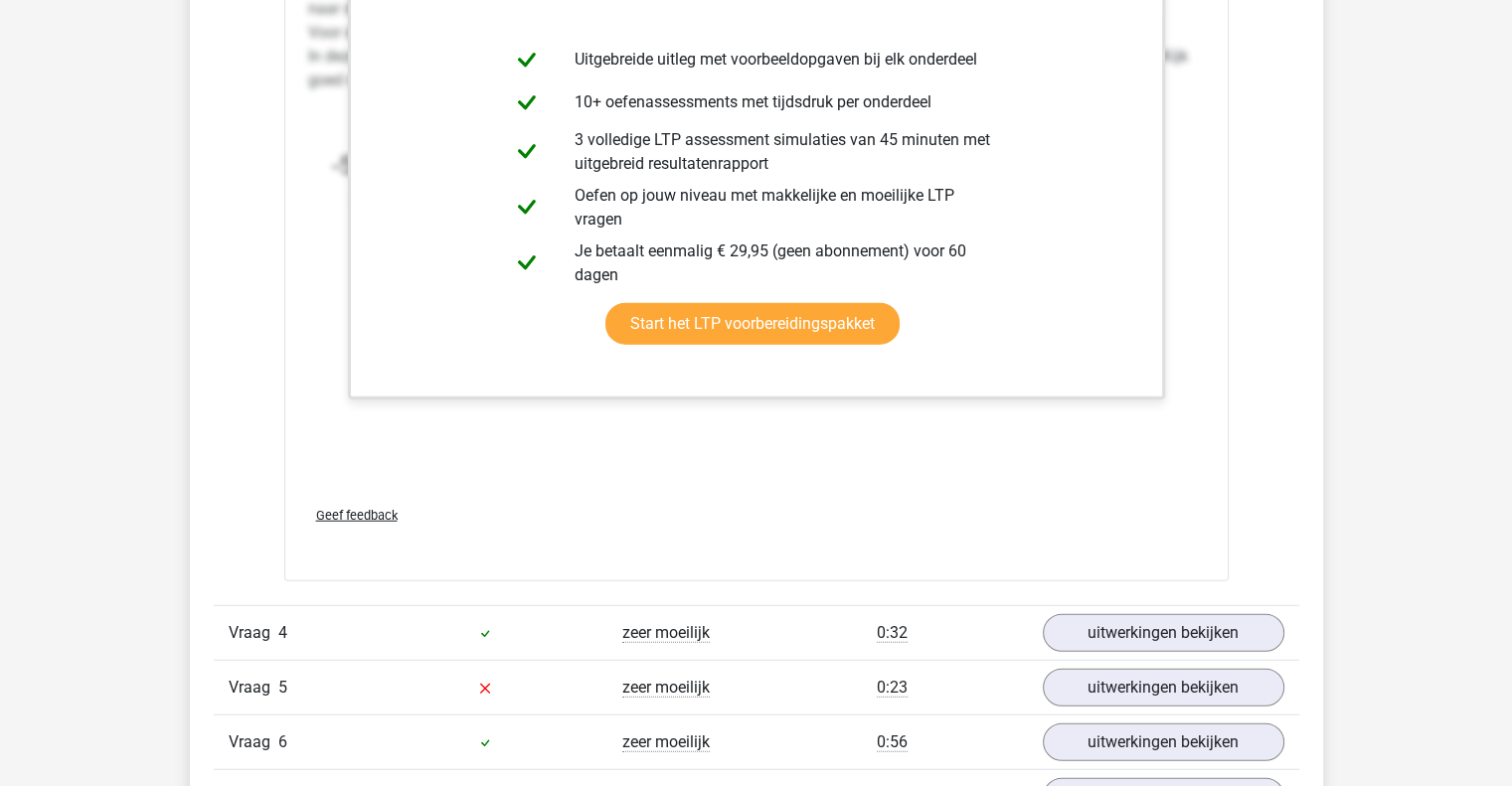 scroll, scrollTop: 5102, scrollLeft: 0, axis: vertical 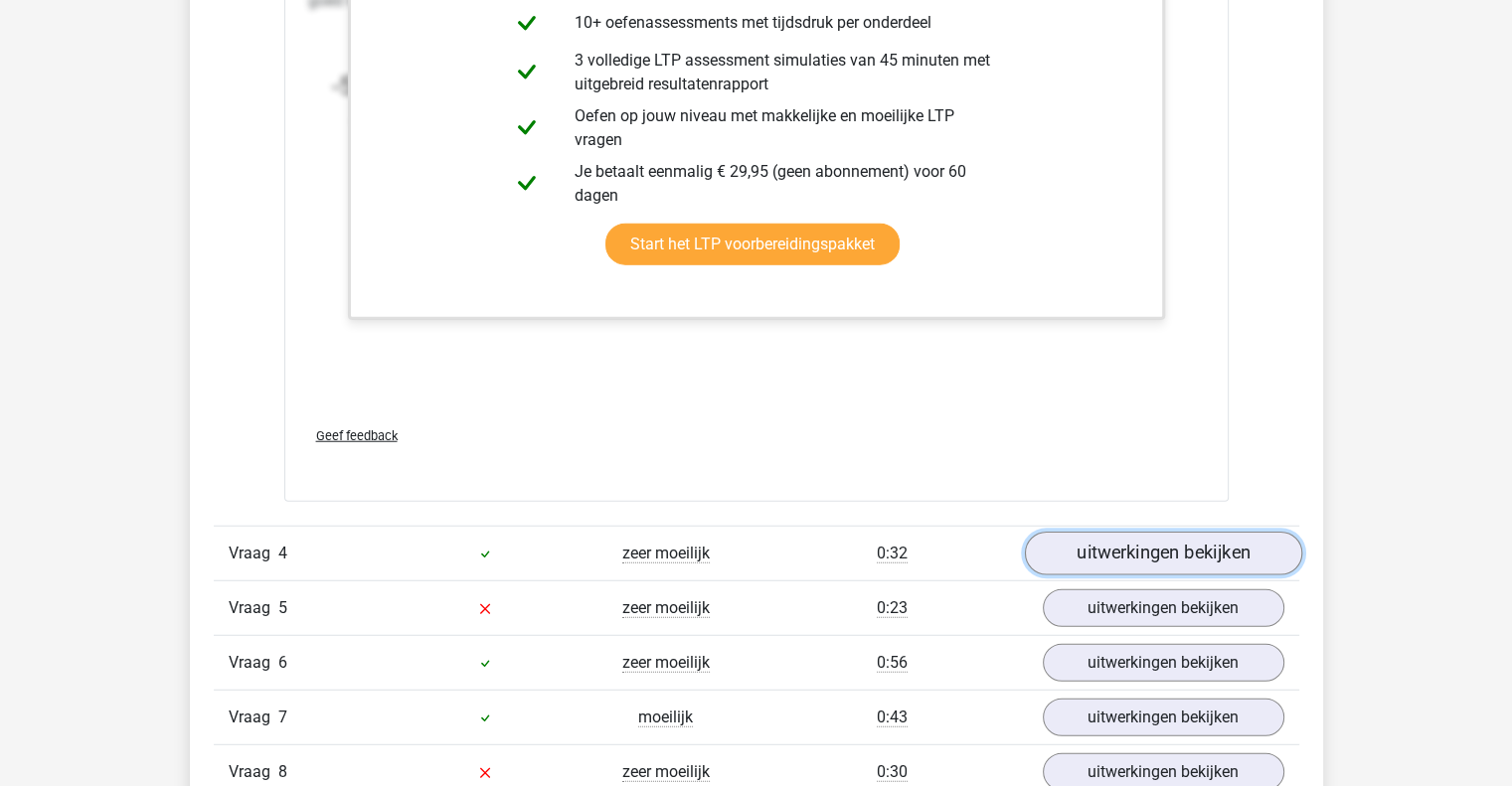 click on "uitwerkingen bekijken" at bounding box center [1162, 553] 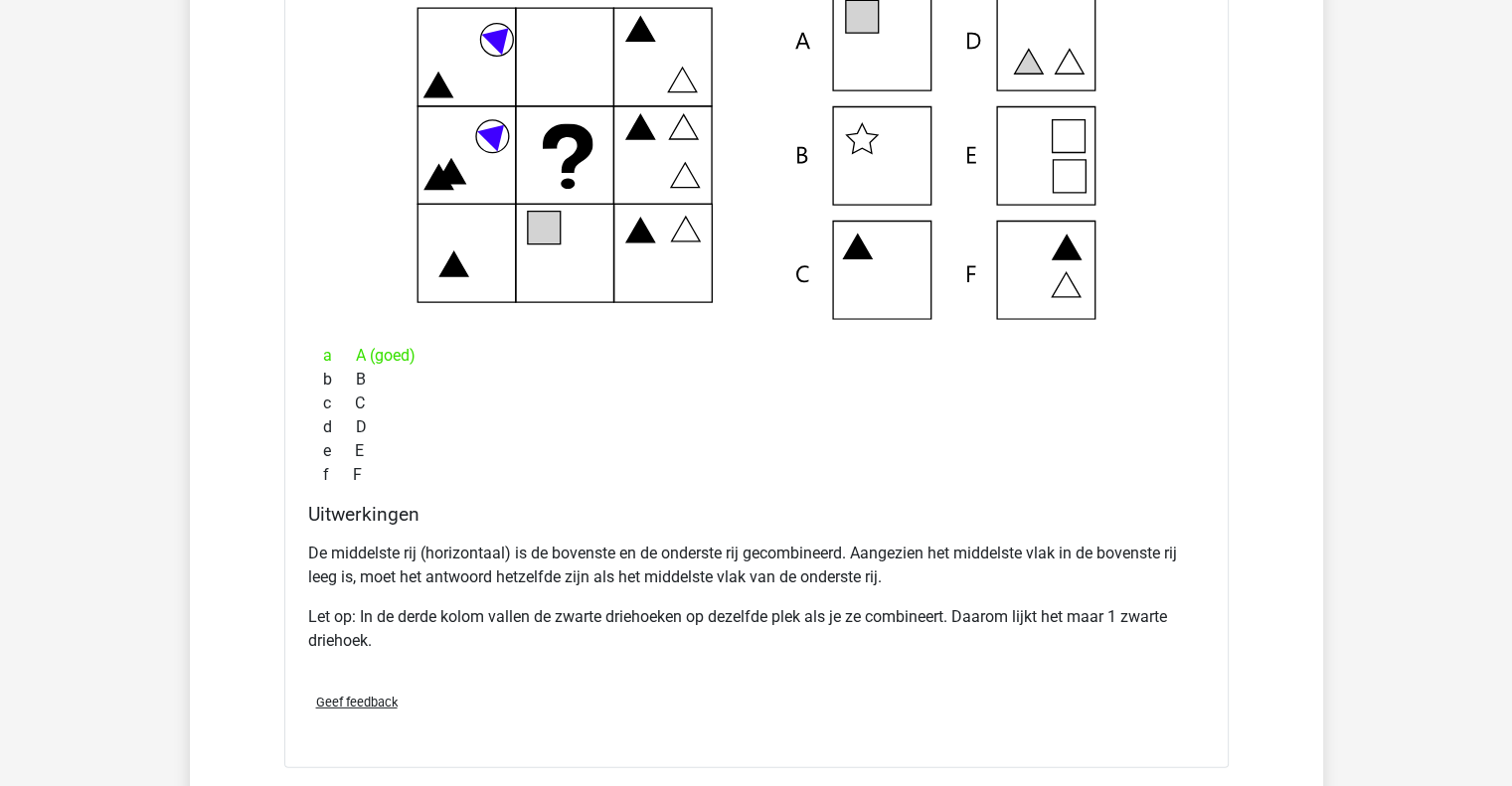 scroll, scrollTop: 5716, scrollLeft: 0, axis: vertical 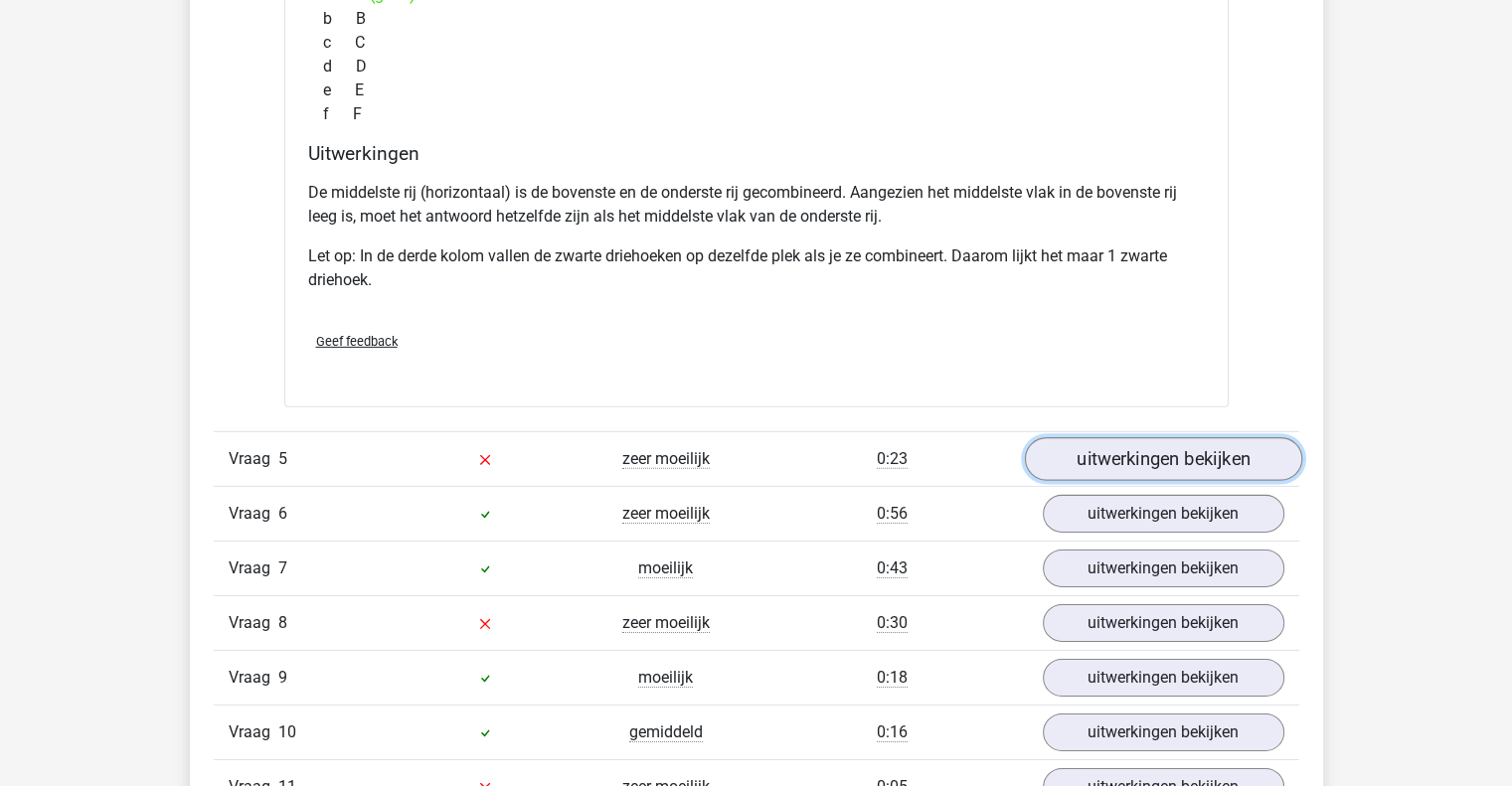 click on "uitwerkingen bekijken" at bounding box center (1162, 459) 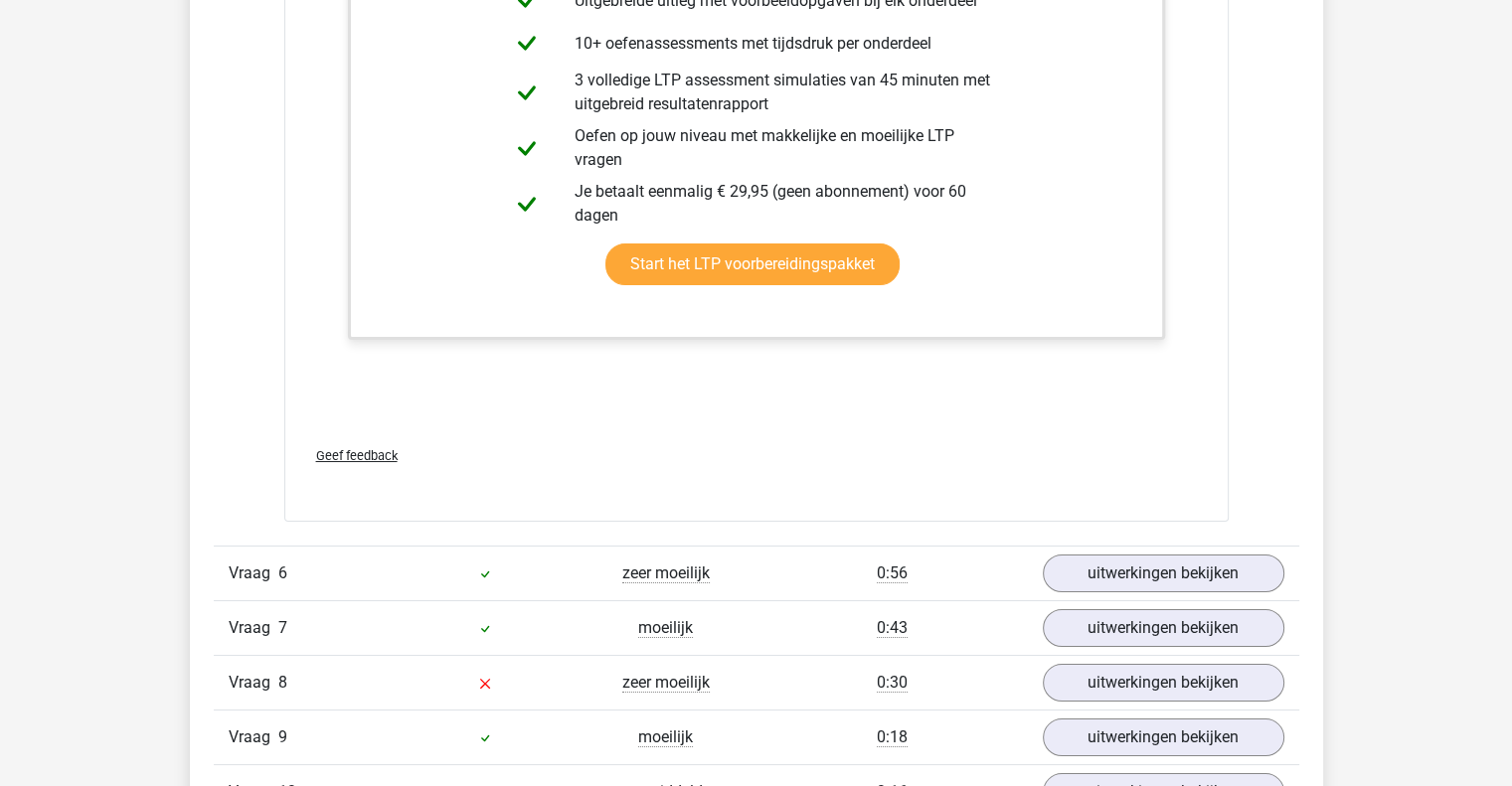 scroll, scrollTop: 7407, scrollLeft: 0, axis: vertical 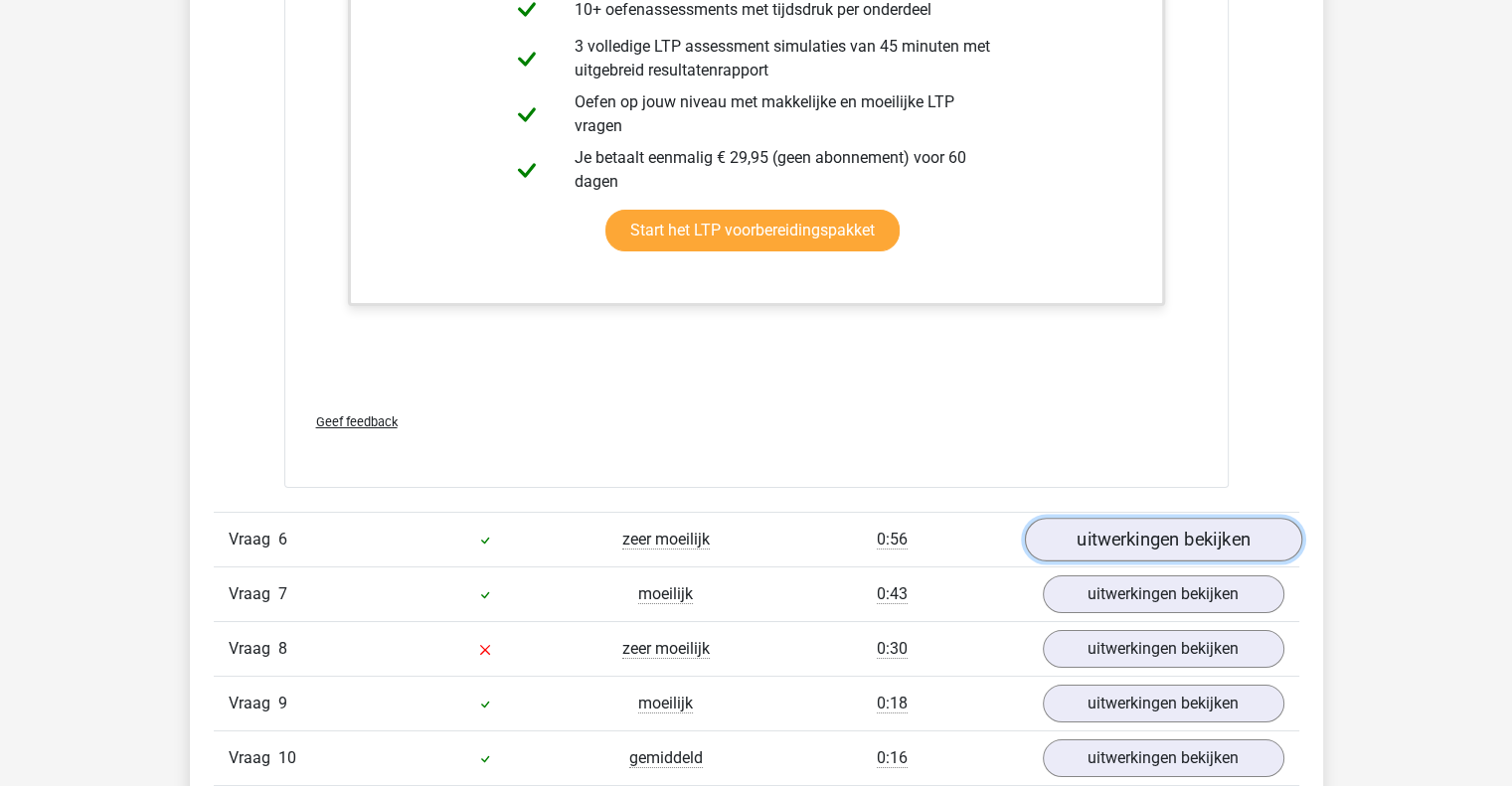 click on "uitwerkingen bekijken" at bounding box center [1162, 541] 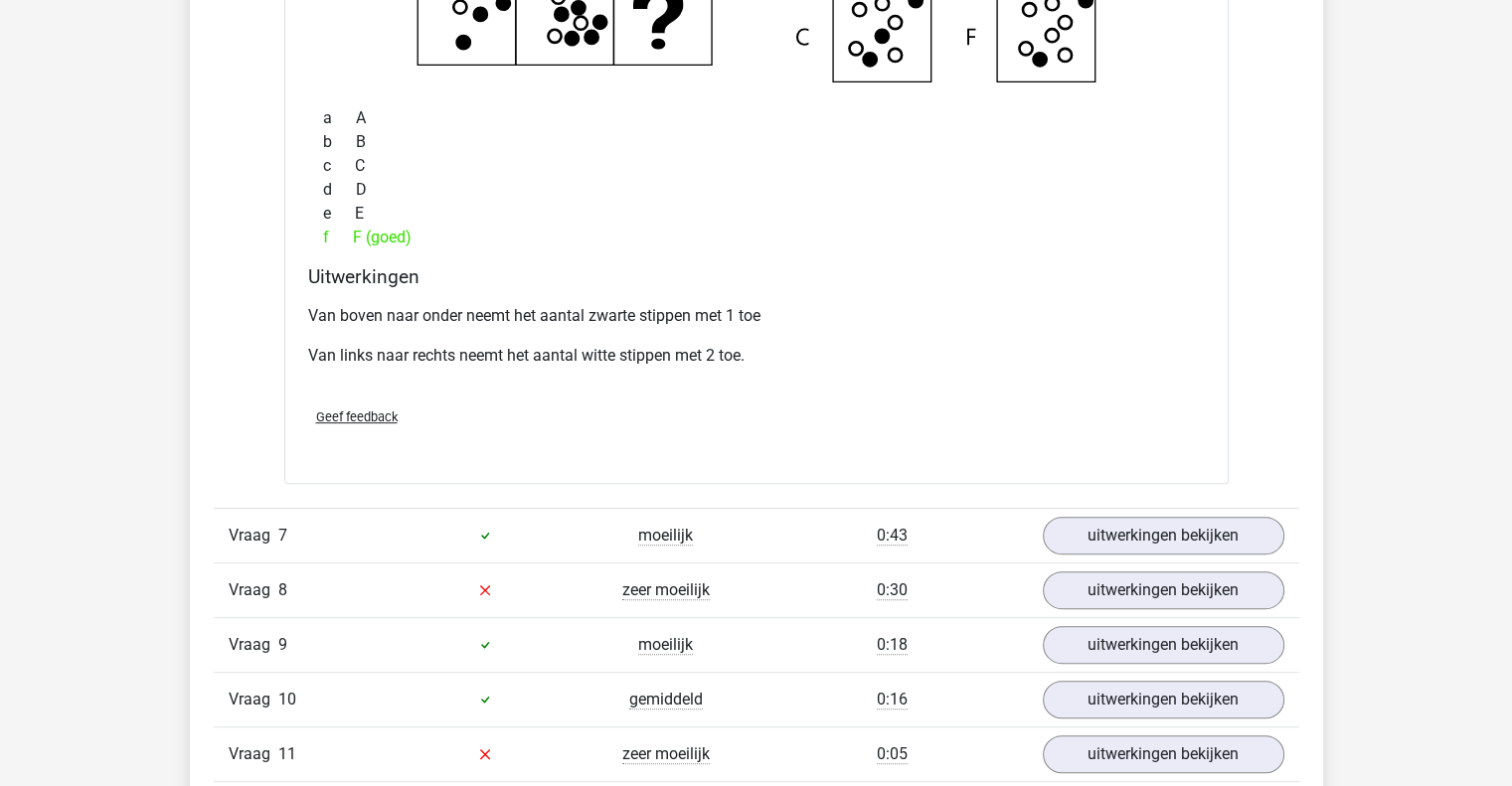 scroll, scrollTop: 8379, scrollLeft: 0, axis: vertical 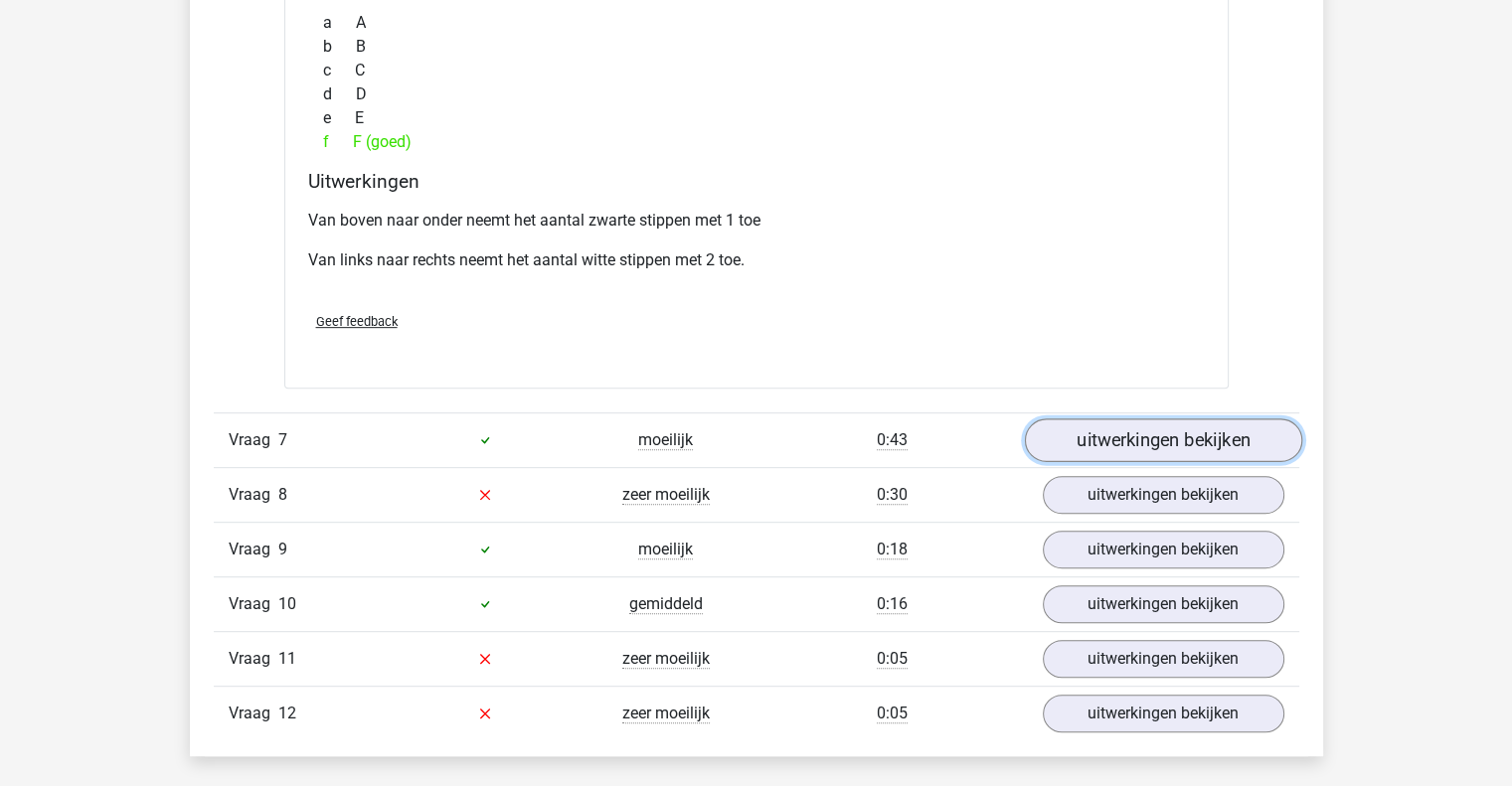 click on "uitwerkingen bekijken" at bounding box center [1162, 440] 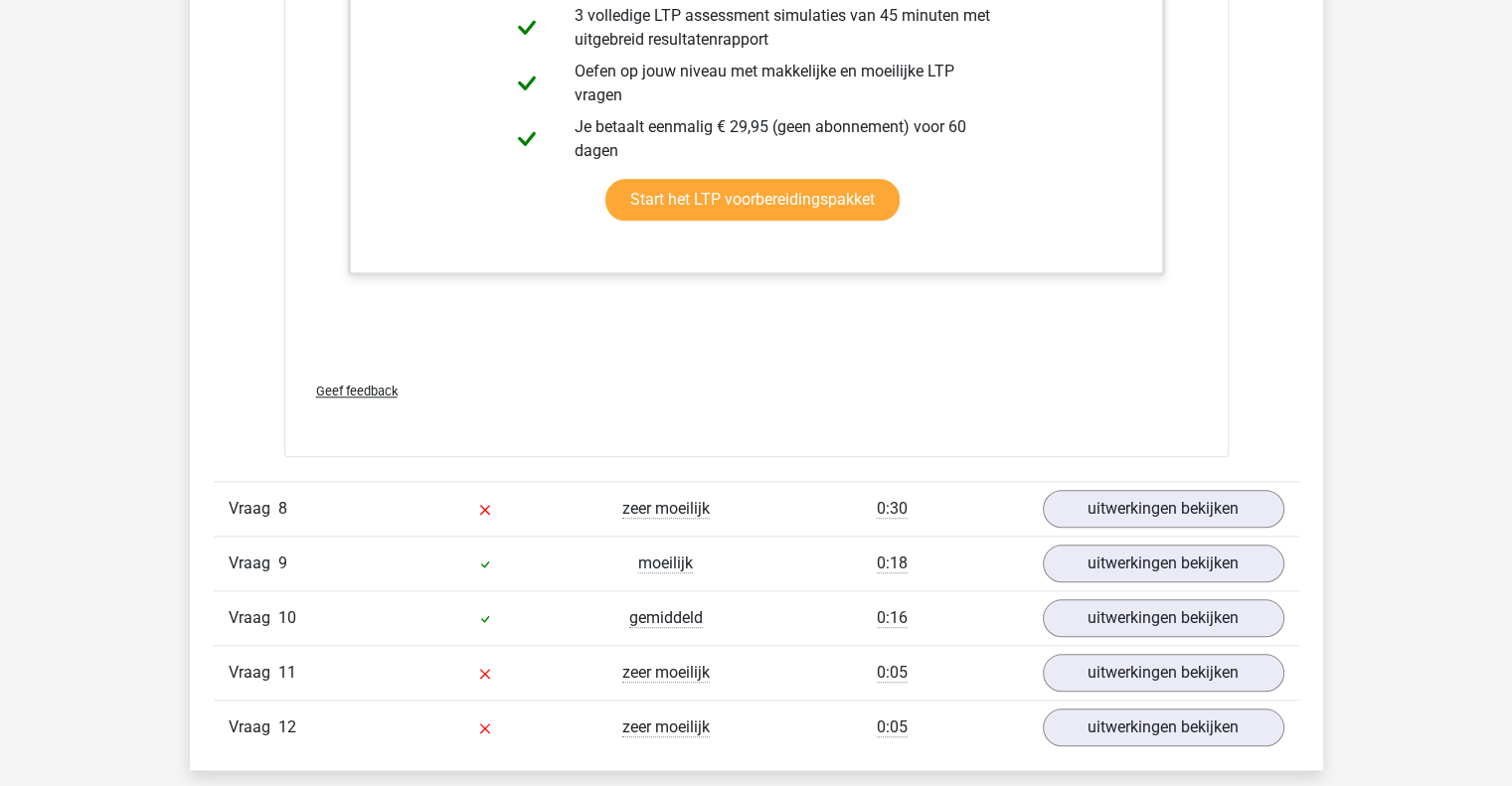 scroll, scrollTop: 9428, scrollLeft: 0, axis: vertical 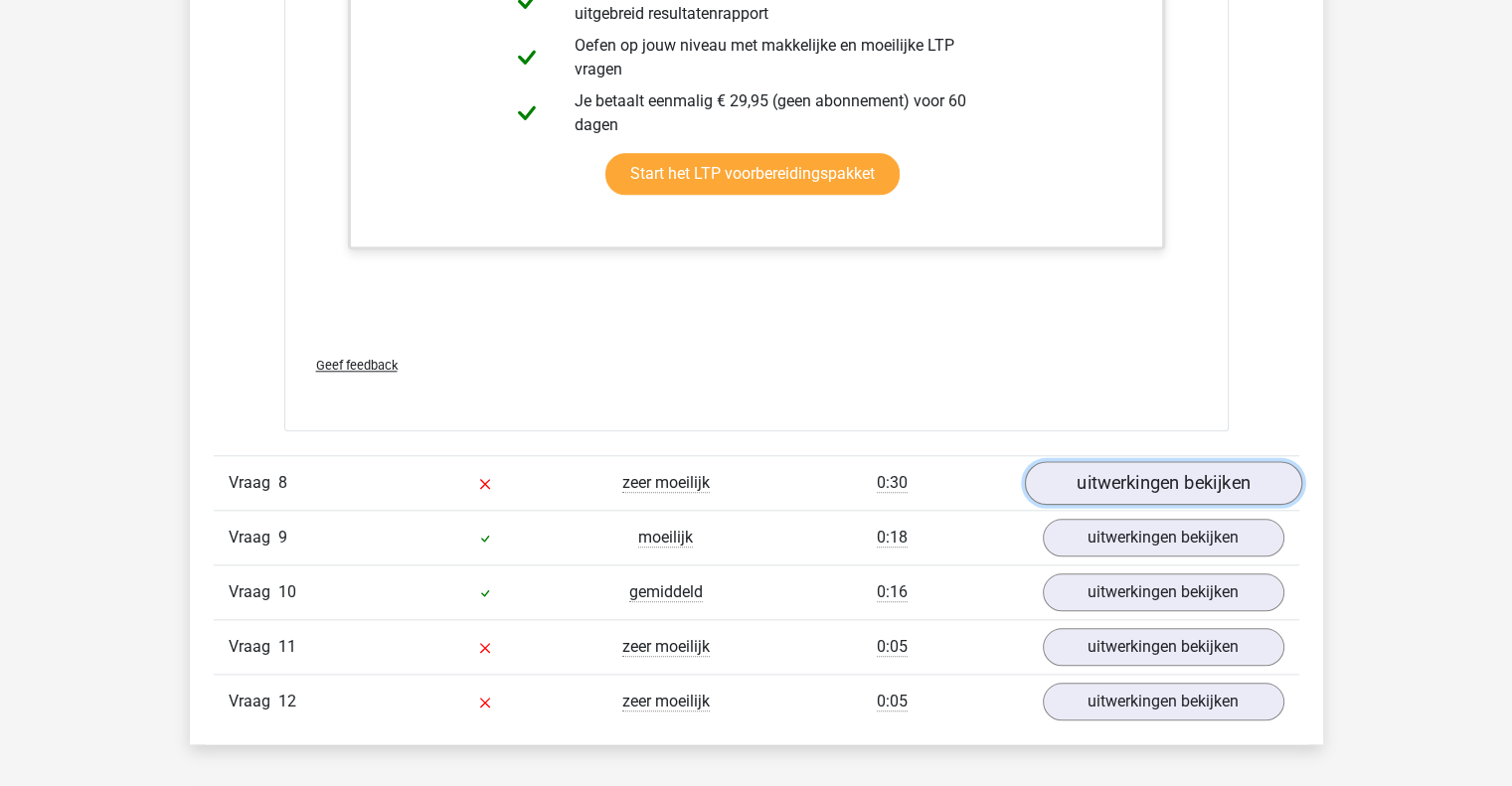 click on "uitwerkingen bekijken" at bounding box center (1162, 483) 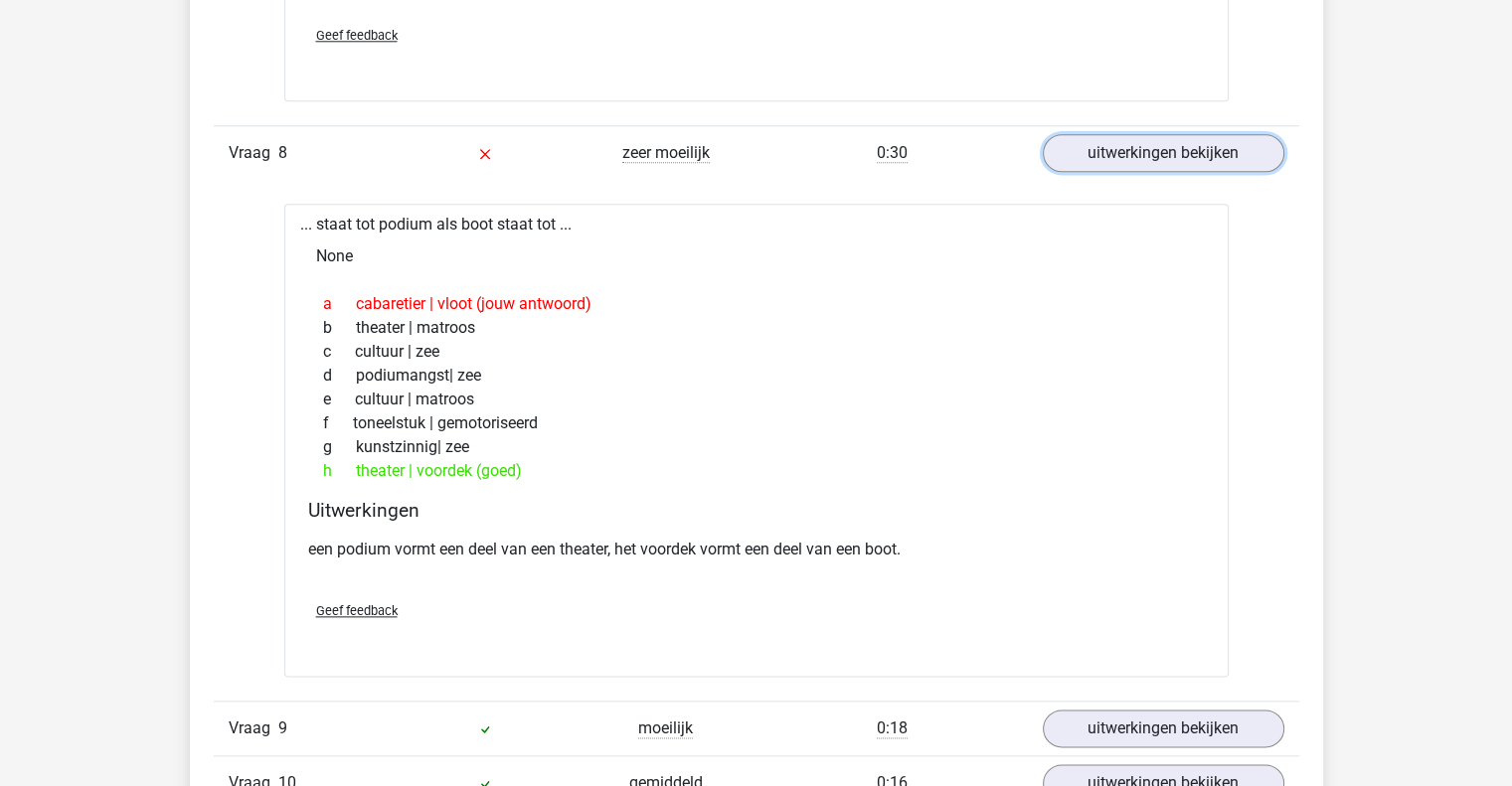 scroll, scrollTop: 9786, scrollLeft: 0, axis: vertical 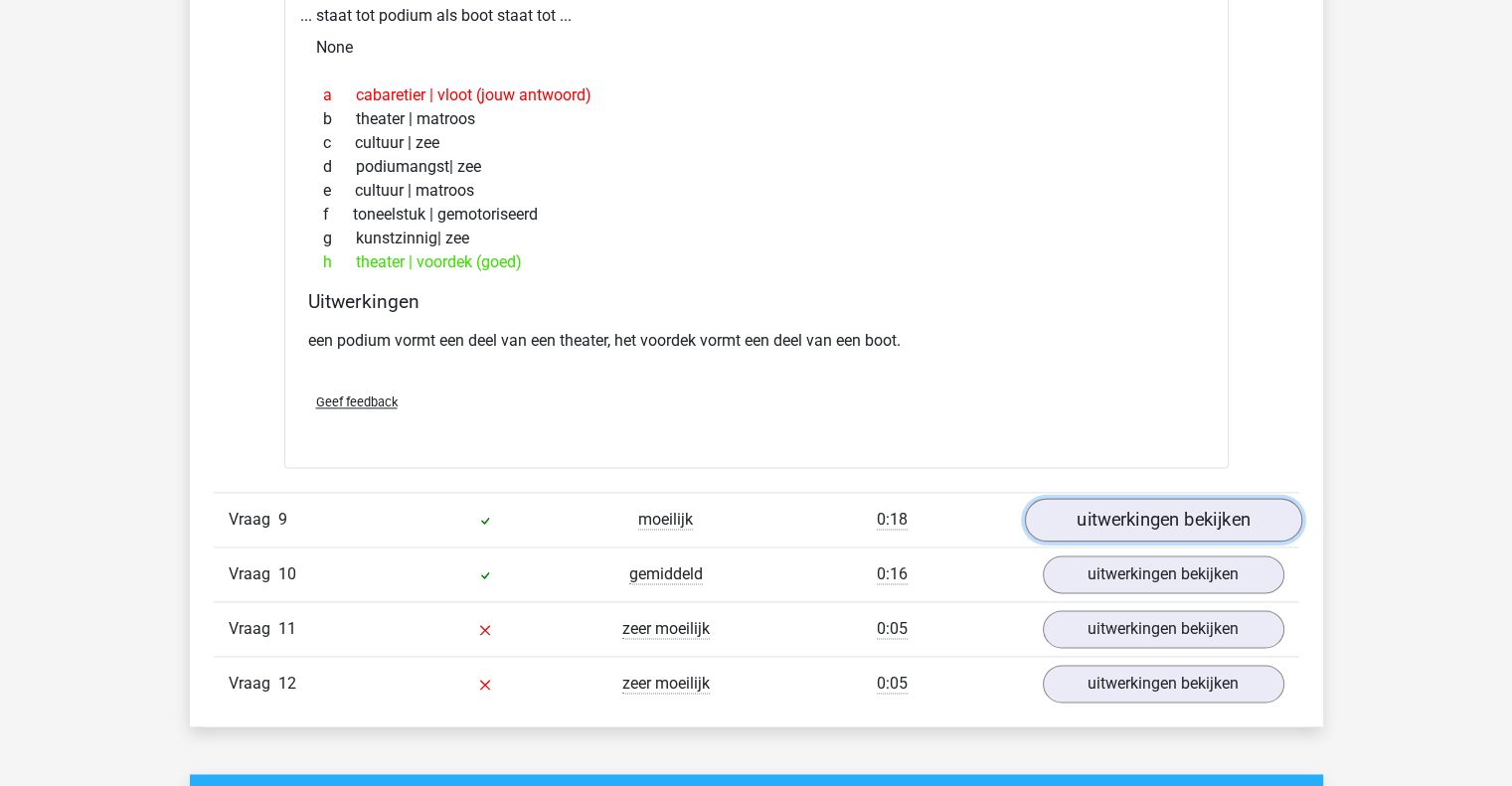 click on "uitwerkingen bekijken" at bounding box center (1162, 520) 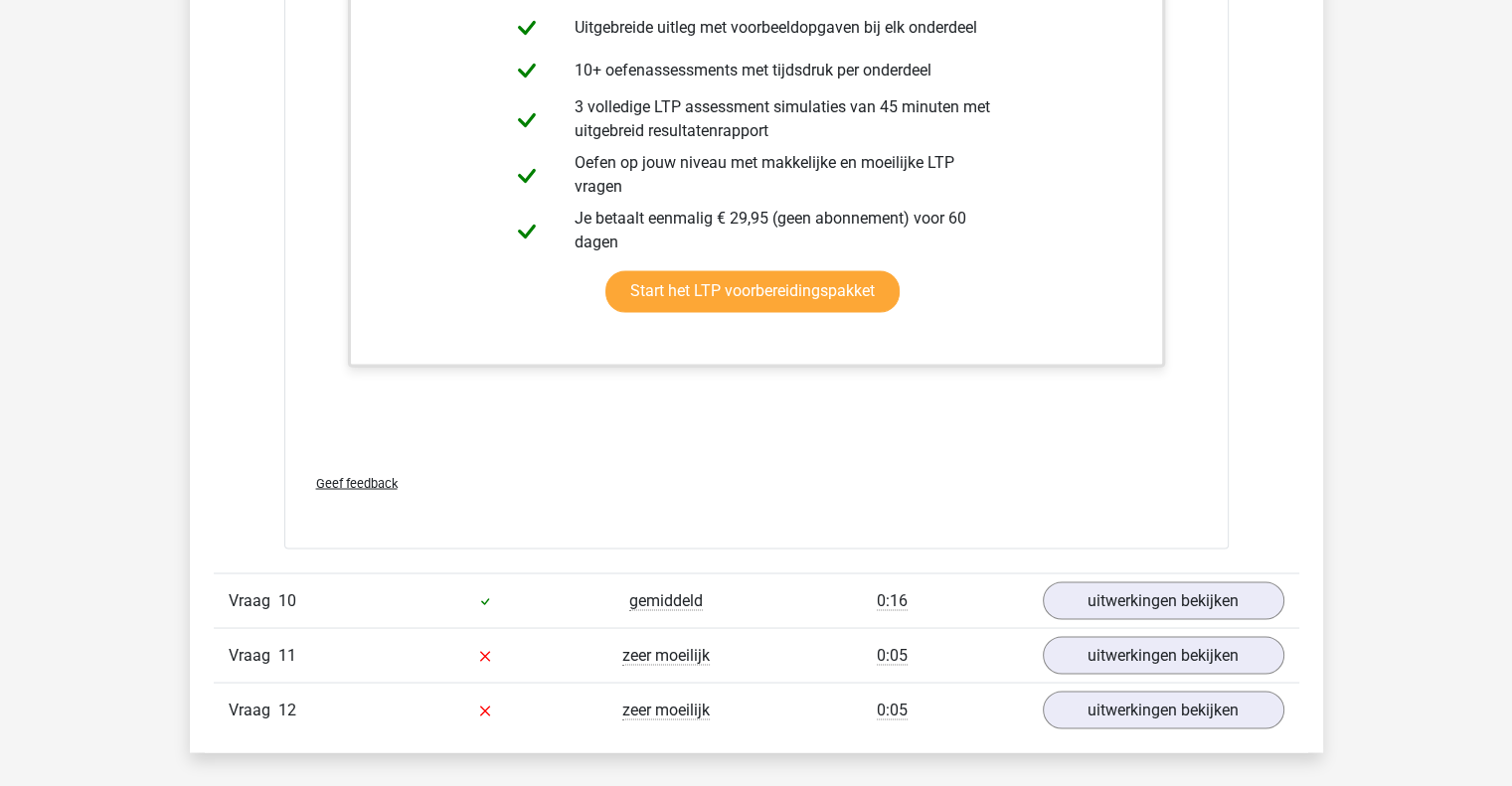 scroll, scrollTop: 11120, scrollLeft: 0, axis: vertical 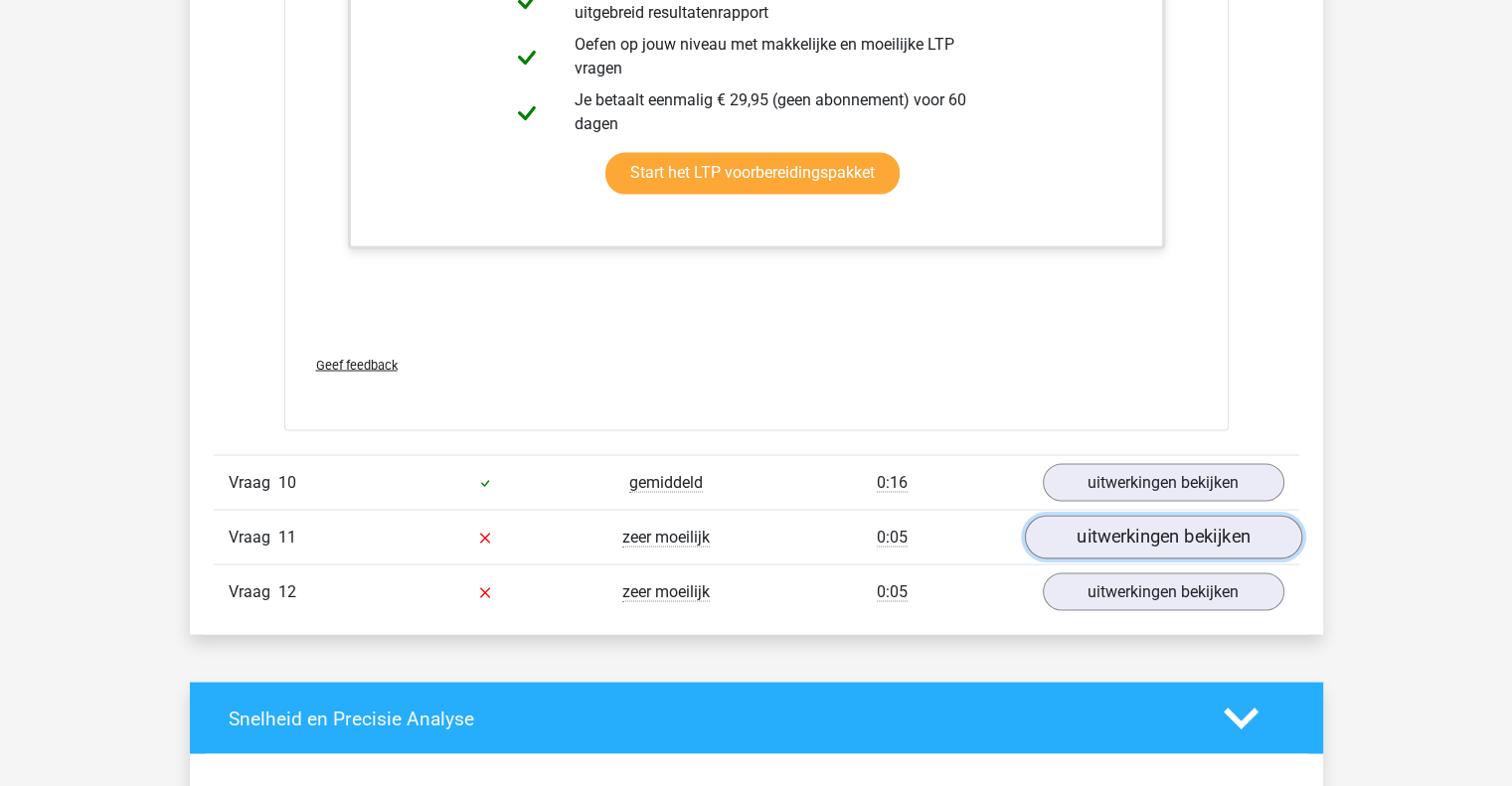 click on "uitwerkingen bekijken" at bounding box center [1162, 537] 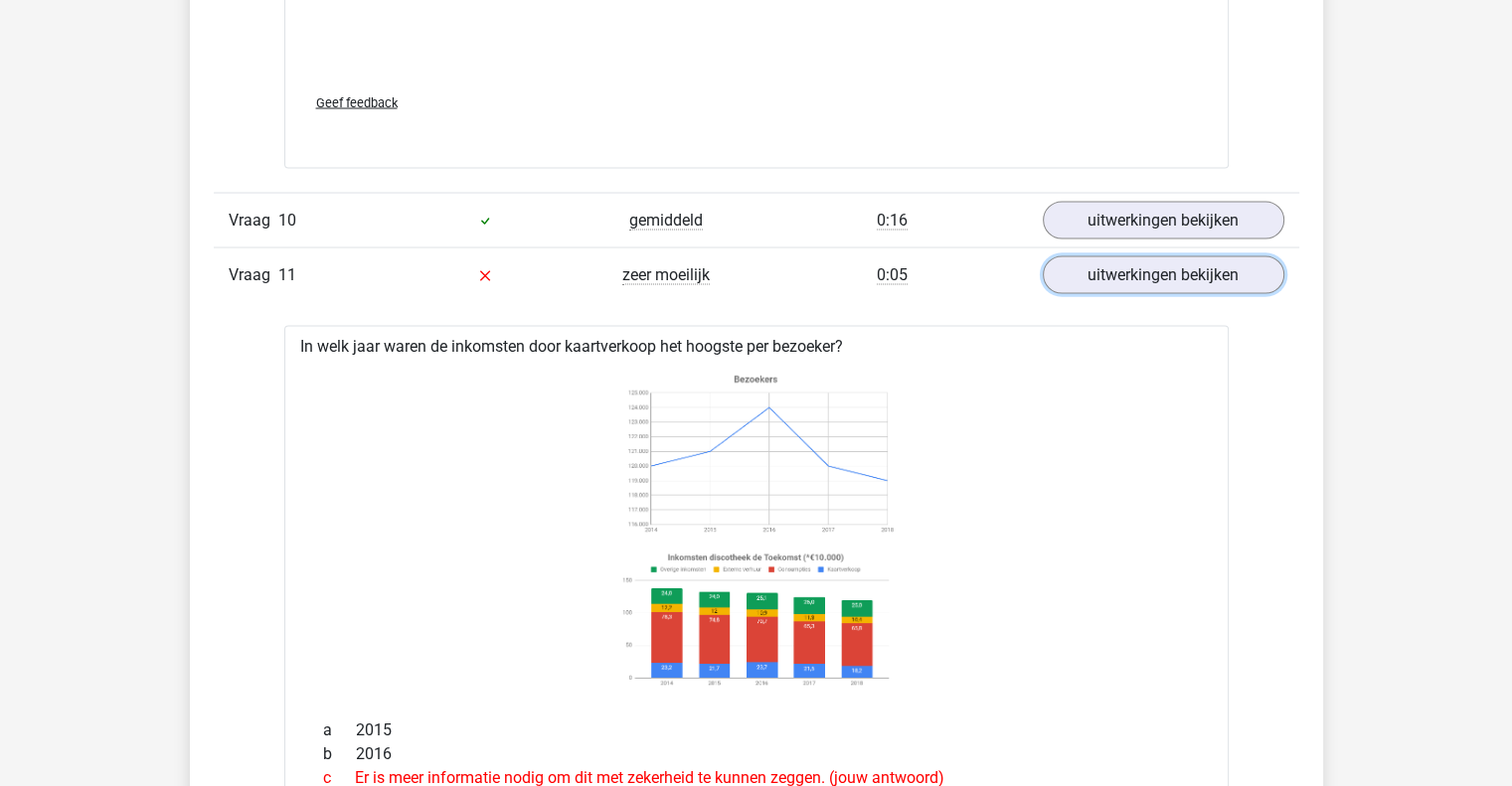 scroll, scrollTop: 11430, scrollLeft: 0, axis: vertical 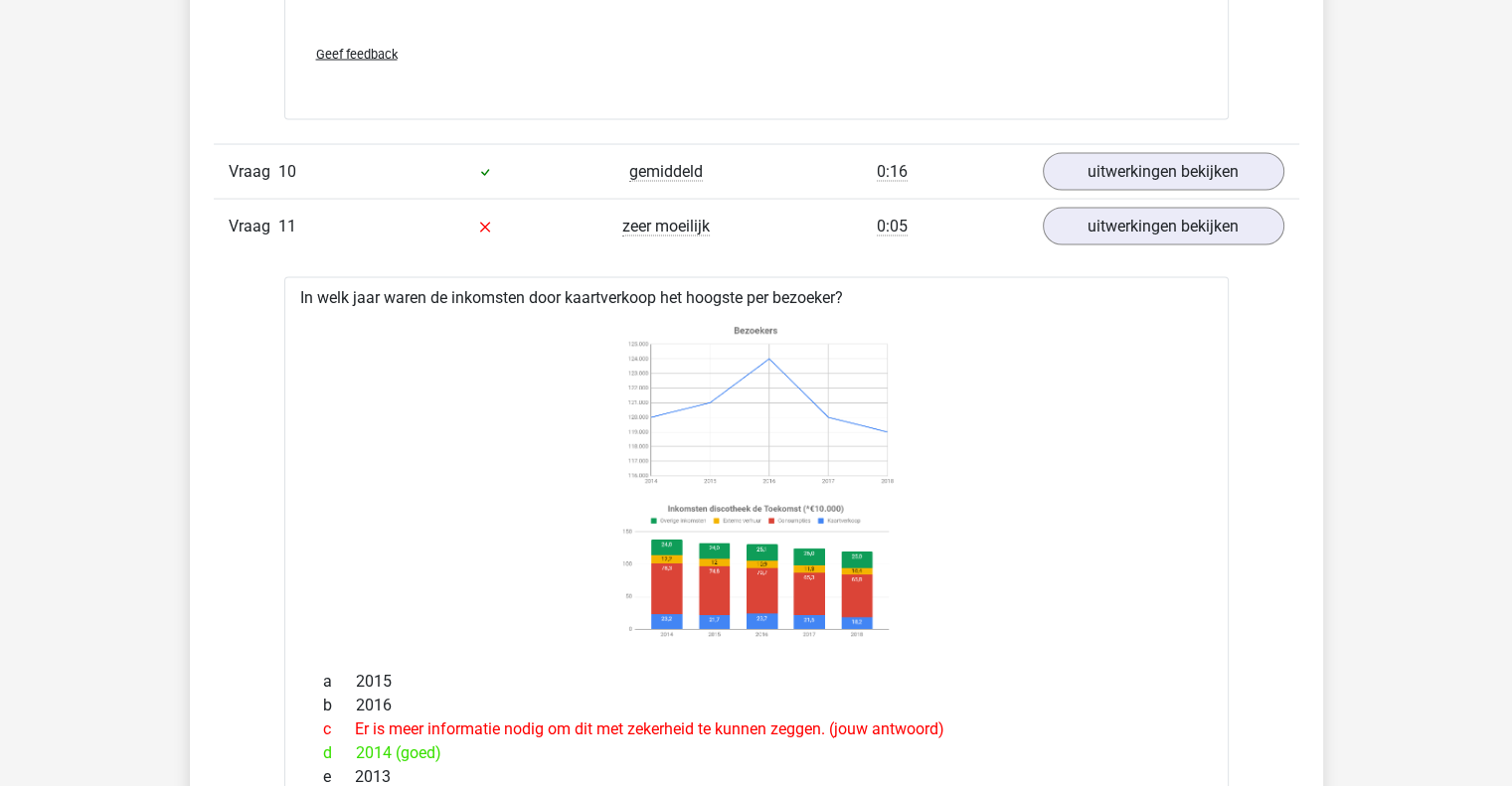 click 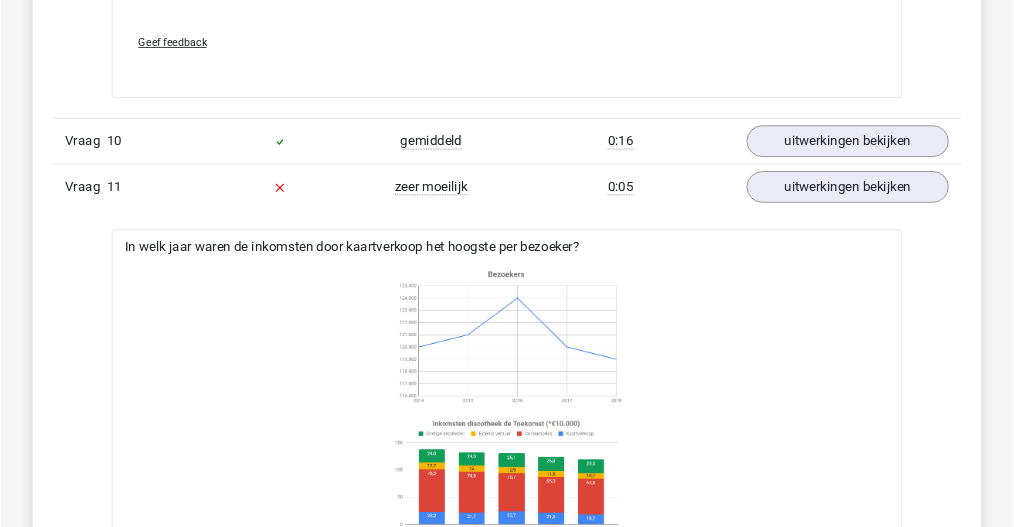 scroll, scrollTop: 11503, scrollLeft: 0, axis: vertical 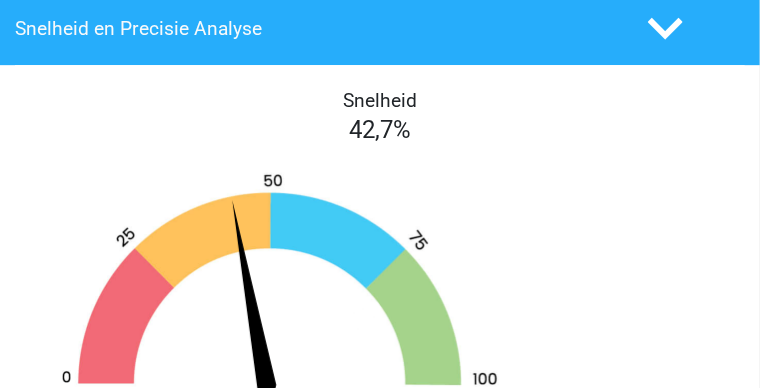 click on "uitwerkingen bekijken" at bounding box center (506, -98) 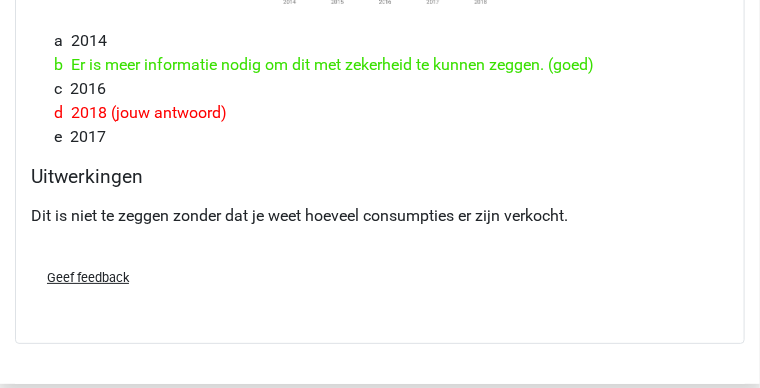 scroll, scrollTop: 13212, scrollLeft: 0, axis: vertical 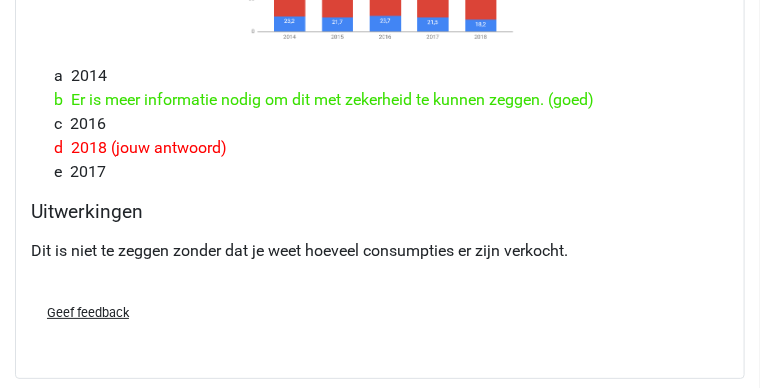 click on "Overzicht vragen
In deze sectie vind je de antwoorden en uitwerkingen bij alle vragen. Daarnaast kun je bij elke vraag zien hoeveel procent van de mensen die dezelfde set heeft gedaan de vraag goed heeft beantwoord, door met je muis over het ‘niveau’ van de vraag te gaan. Hetzelfde geldt voor de tijd die je per vraag nodig hebt gehad.
Correct
Niveau
Tijd
Vraag
1
zeer moeilijk
0:42
?" at bounding box center [380, -5342] 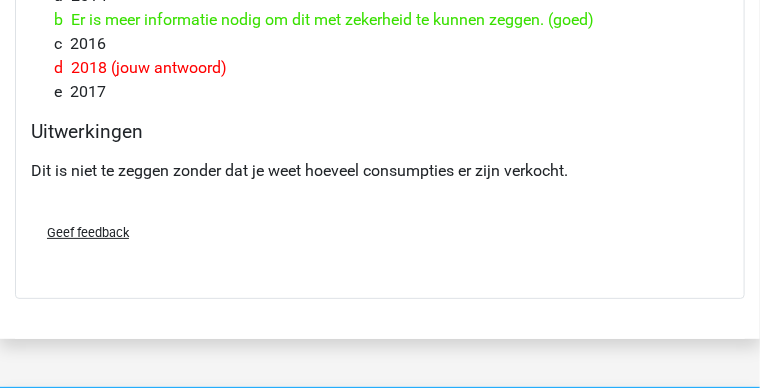 scroll, scrollTop: 13312, scrollLeft: 0, axis: vertical 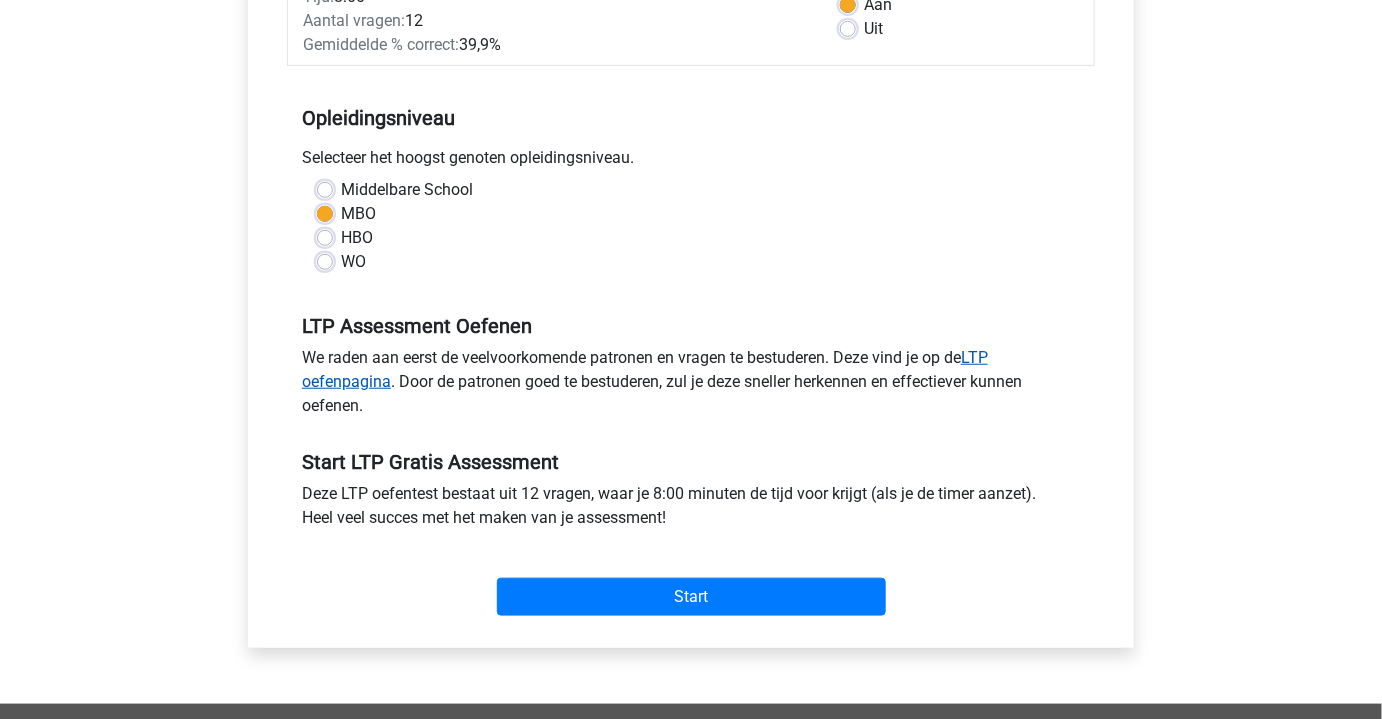 click on "LTP
oefenpagina" at bounding box center (645, 369) 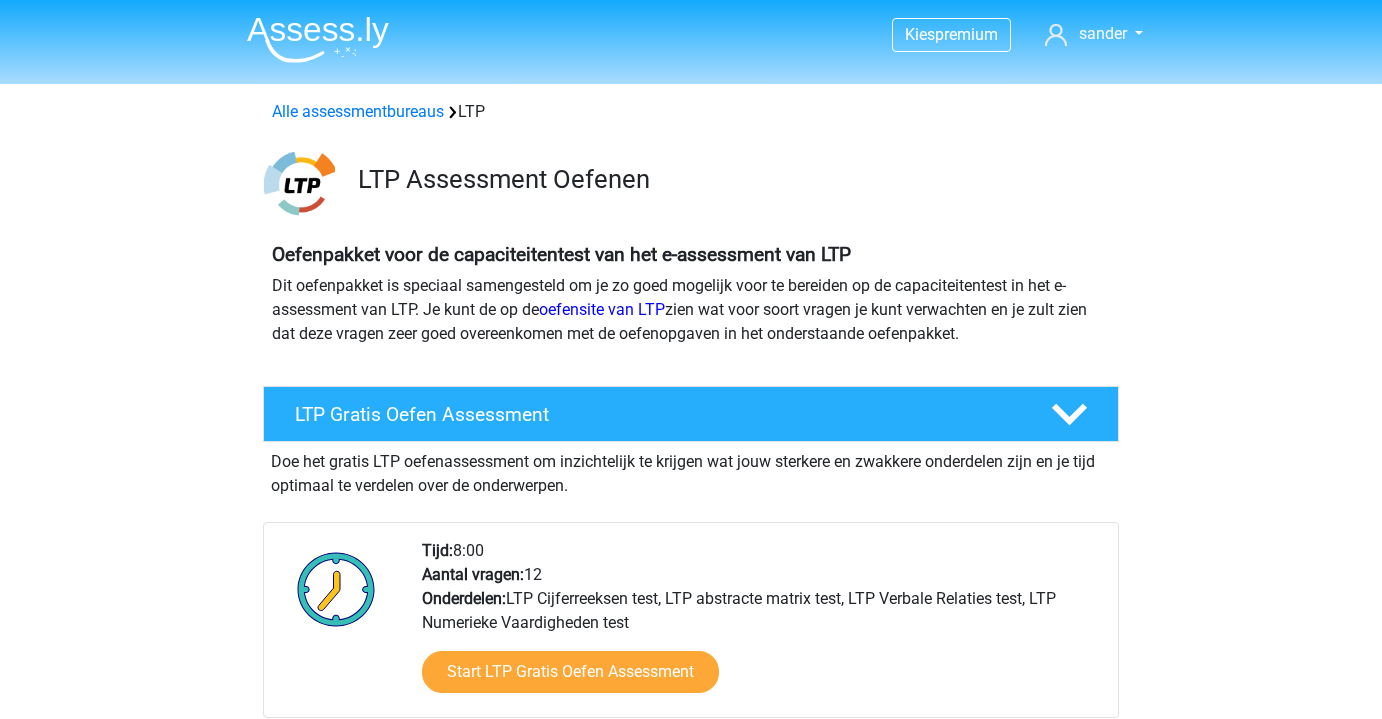 scroll, scrollTop: 0, scrollLeft: 0, axis: both 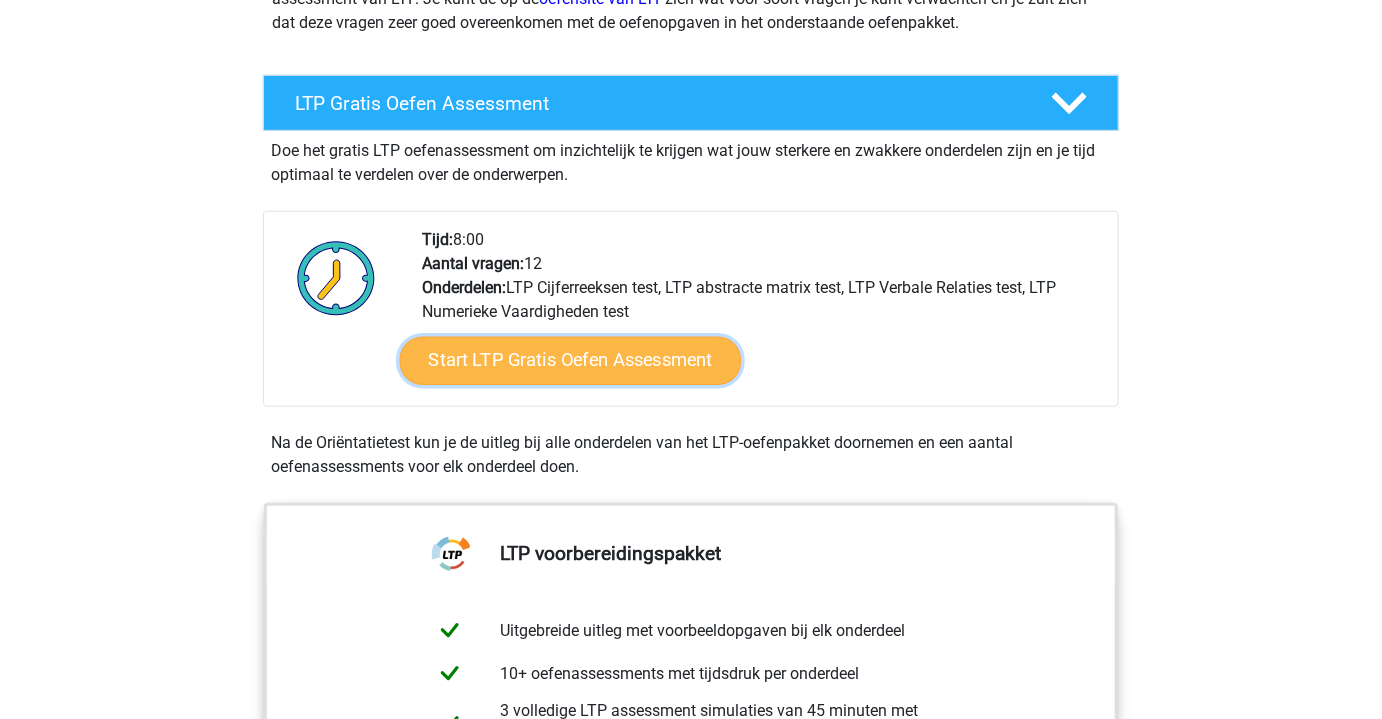 click on "Start LTP Gratis Oefen Assessment" at bounding box center [571, 361] 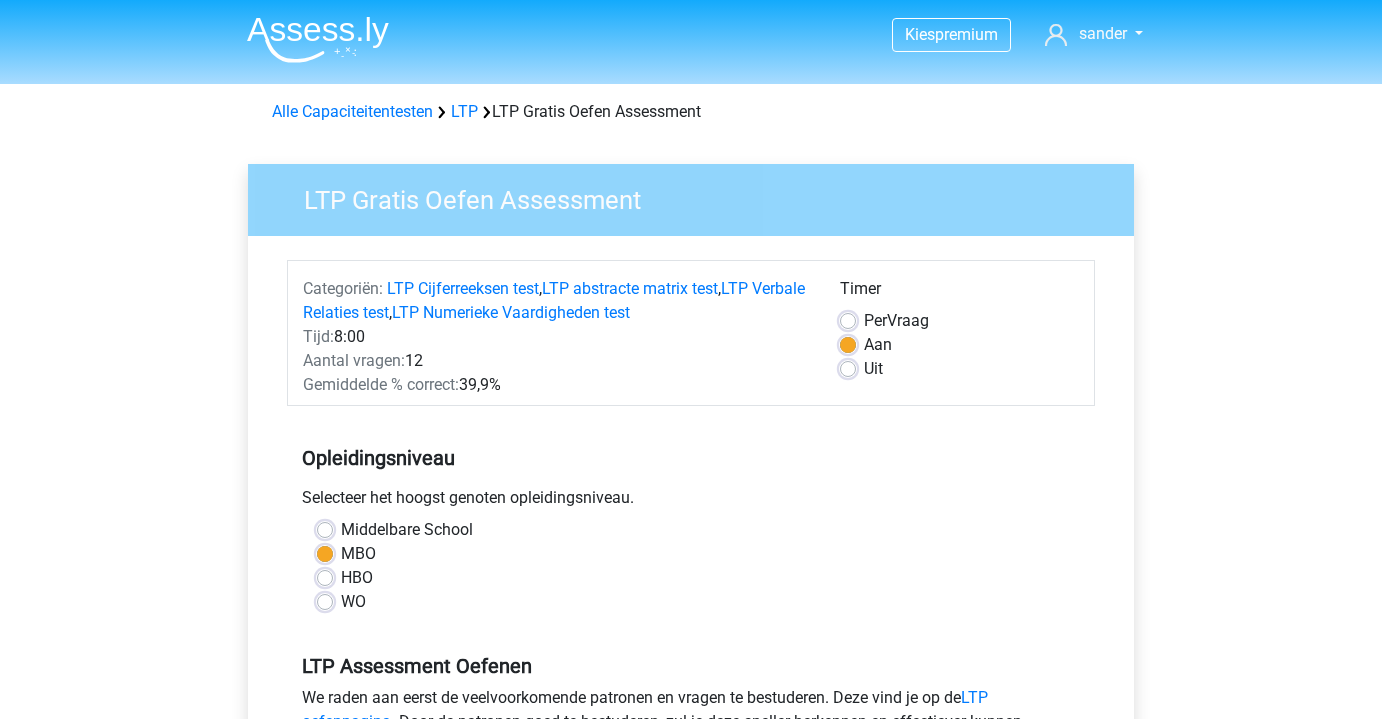 scroll, scrollTop: 0, scrollLeft: 0, axis: both 